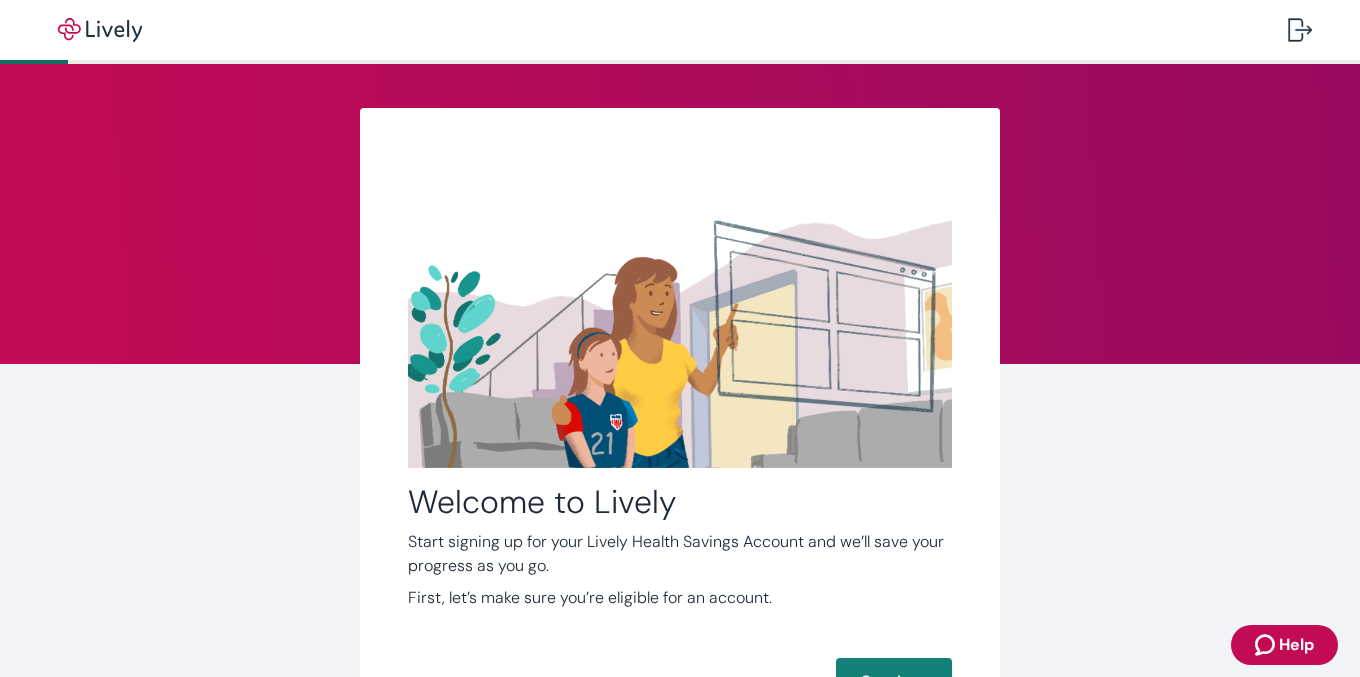 scroll, scrollTop: 0, scrollLeft: 0, axis: both 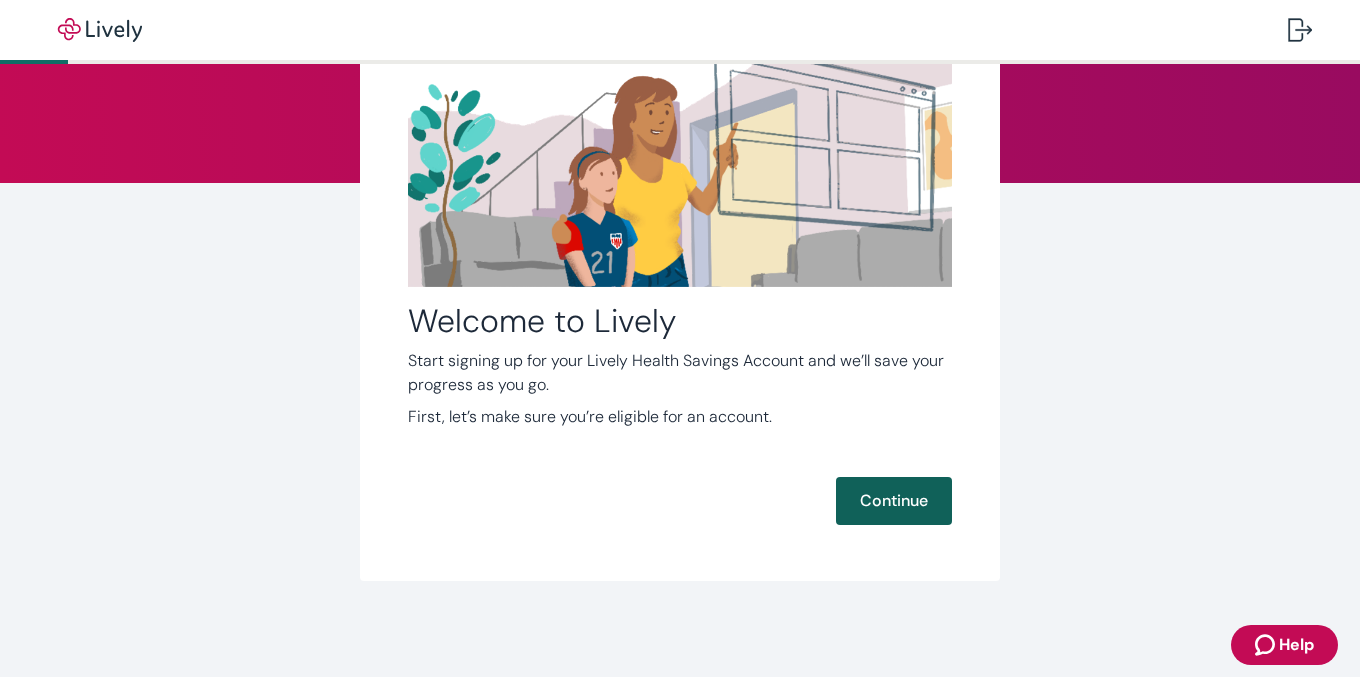 click on "Continue" at bounding box center (894, 501) 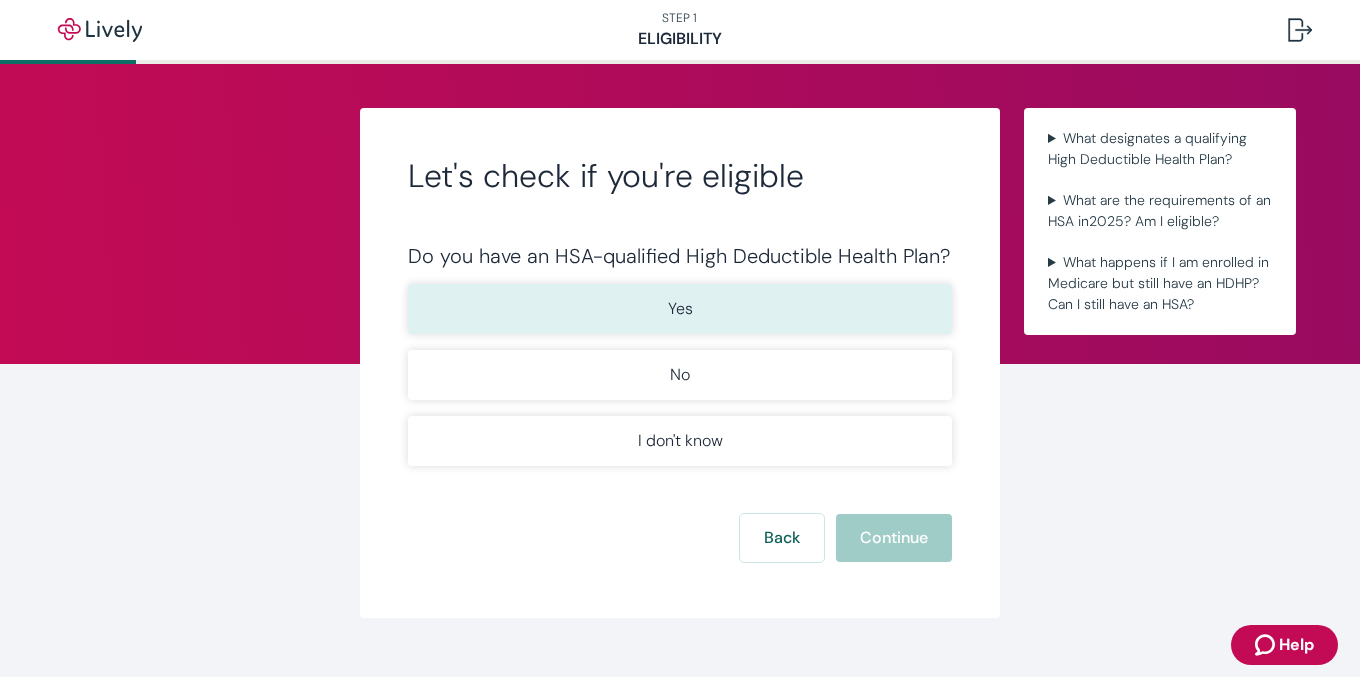 click on "Yes" at bounding box center [680, 309] 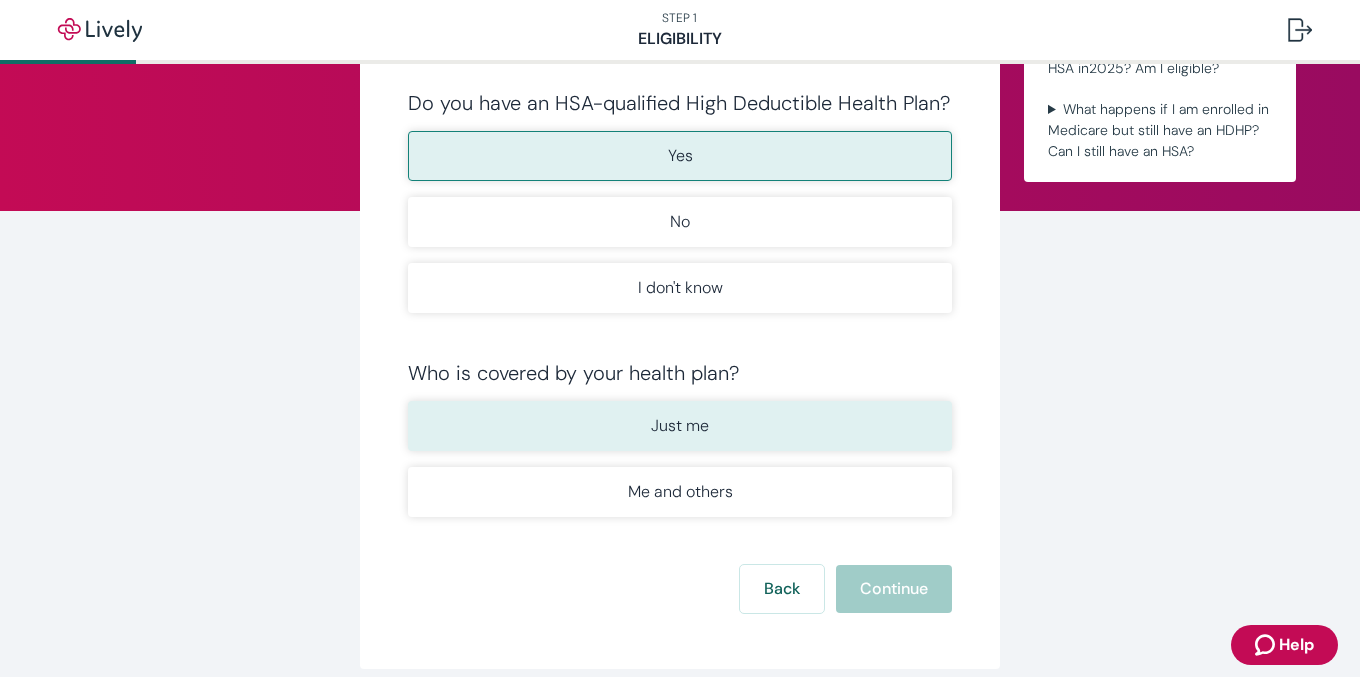 scroll, scrollTop: 158, scrollLeft: 0, axis: vertical 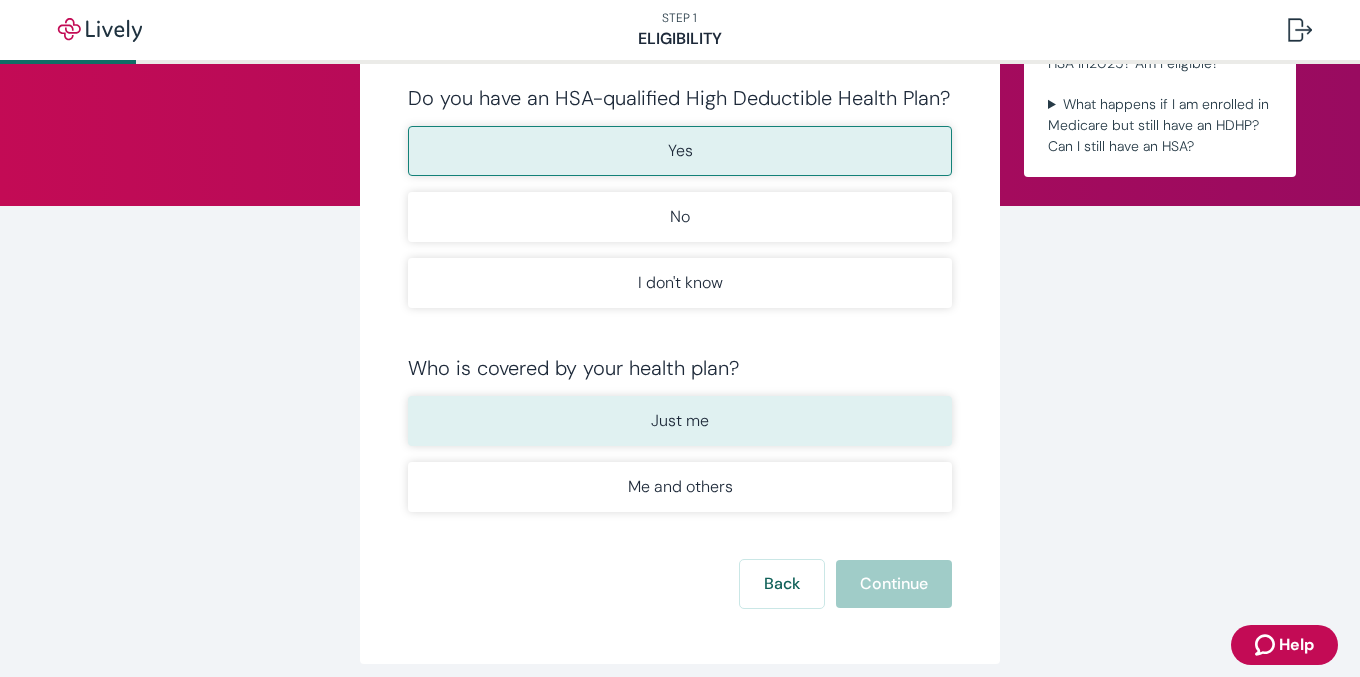 click on "Just me" at bounding box center (680, 421) 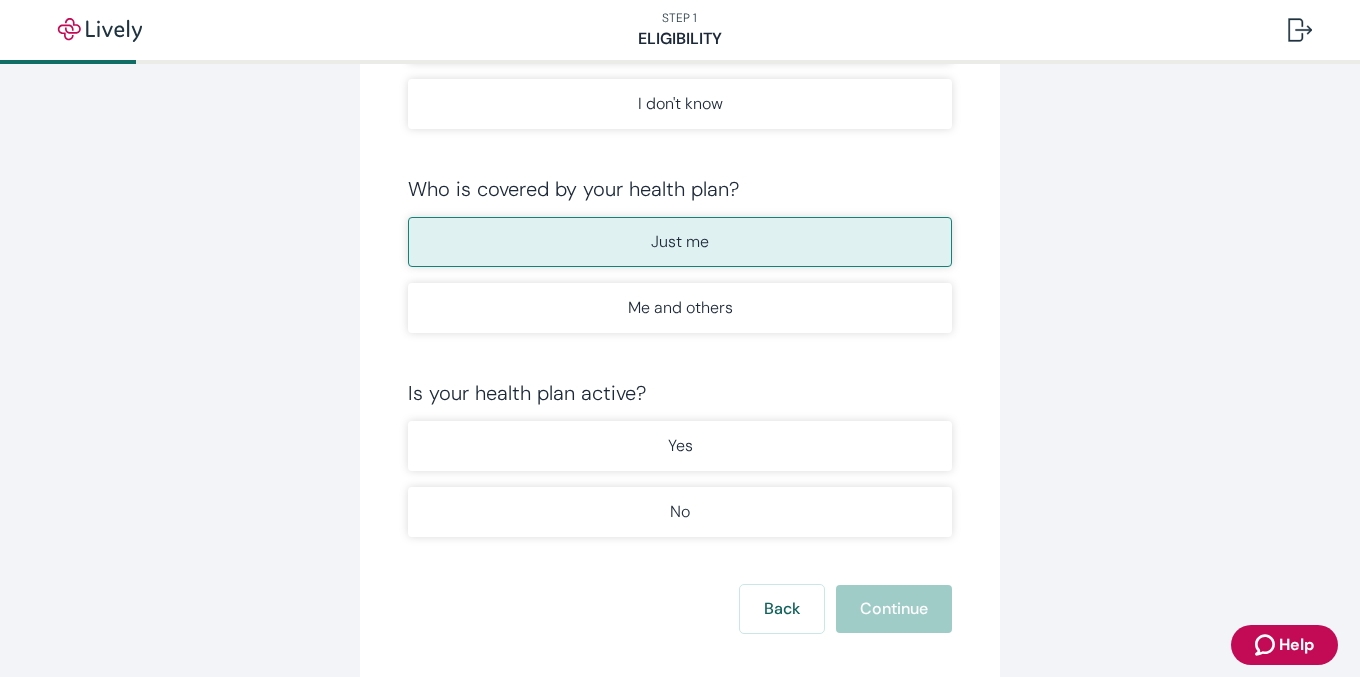 scroll, scrollTop: 345, scrollLeft: 0, axis: vertical 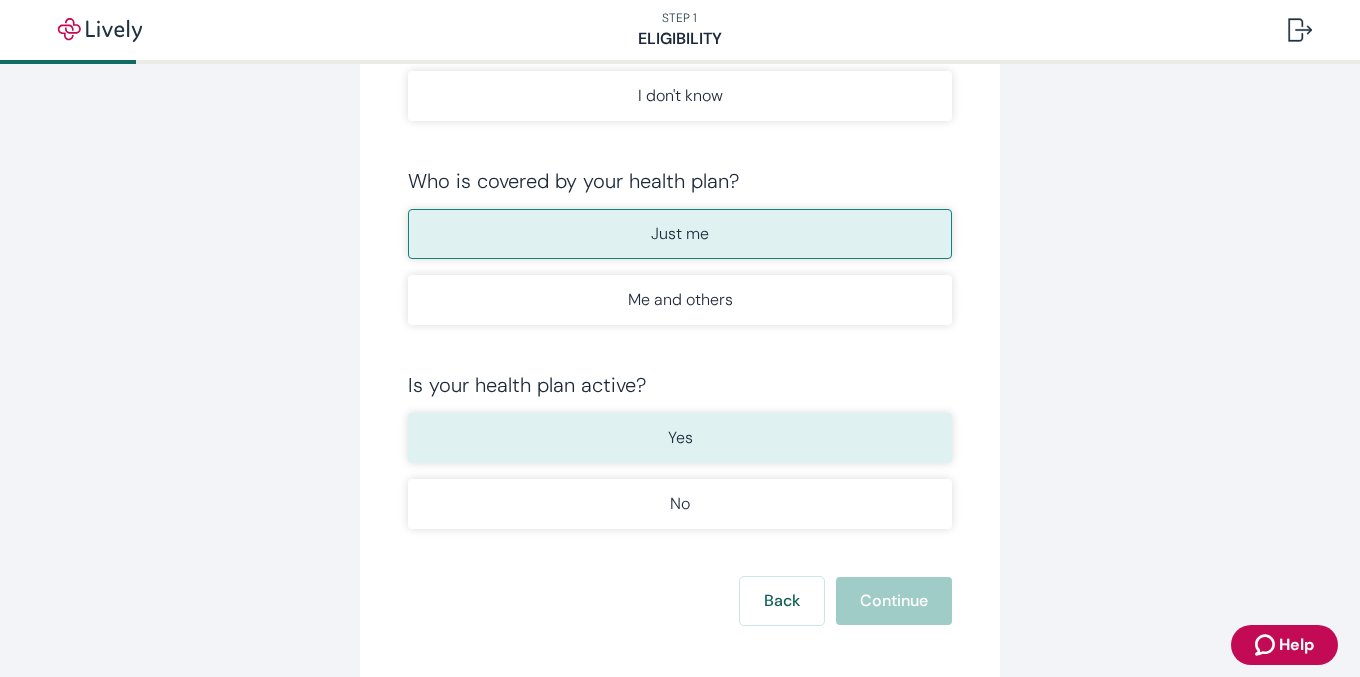 click on "Yes" at bounding box center (680, 438) 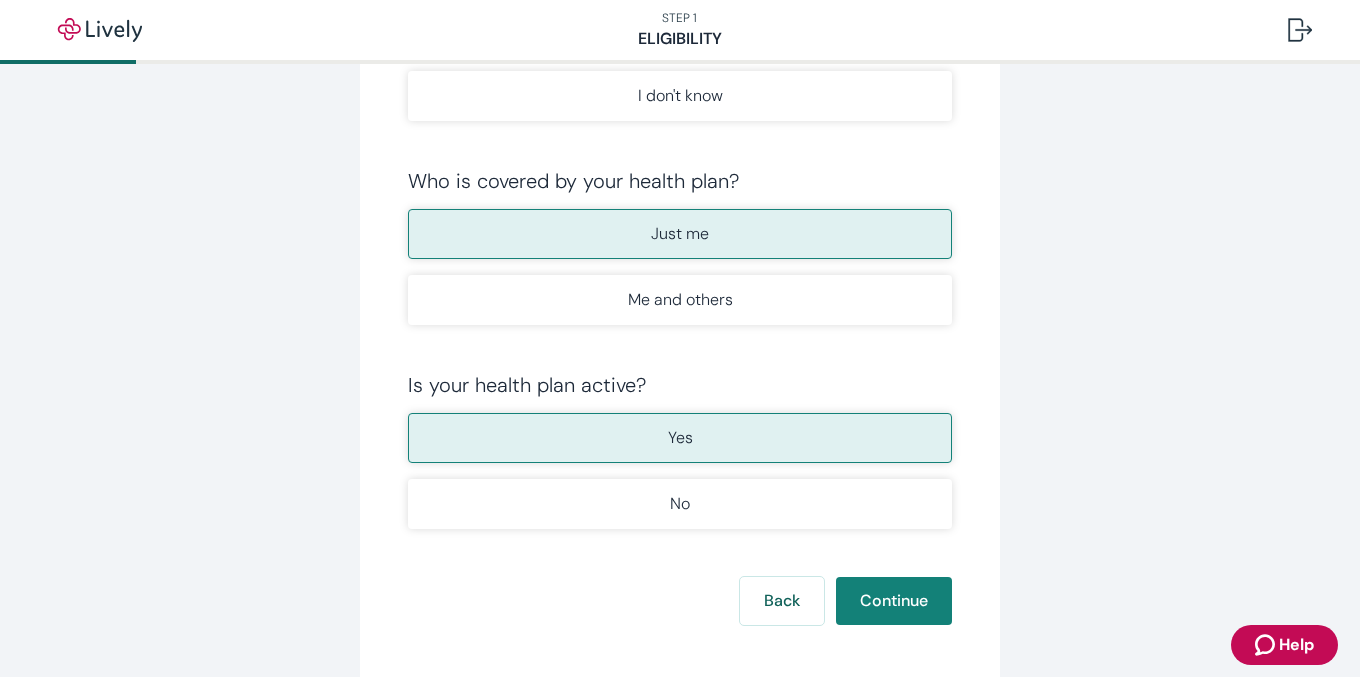 scroll, scrollTop: 445, scrollLeft: 0, axis: vertical 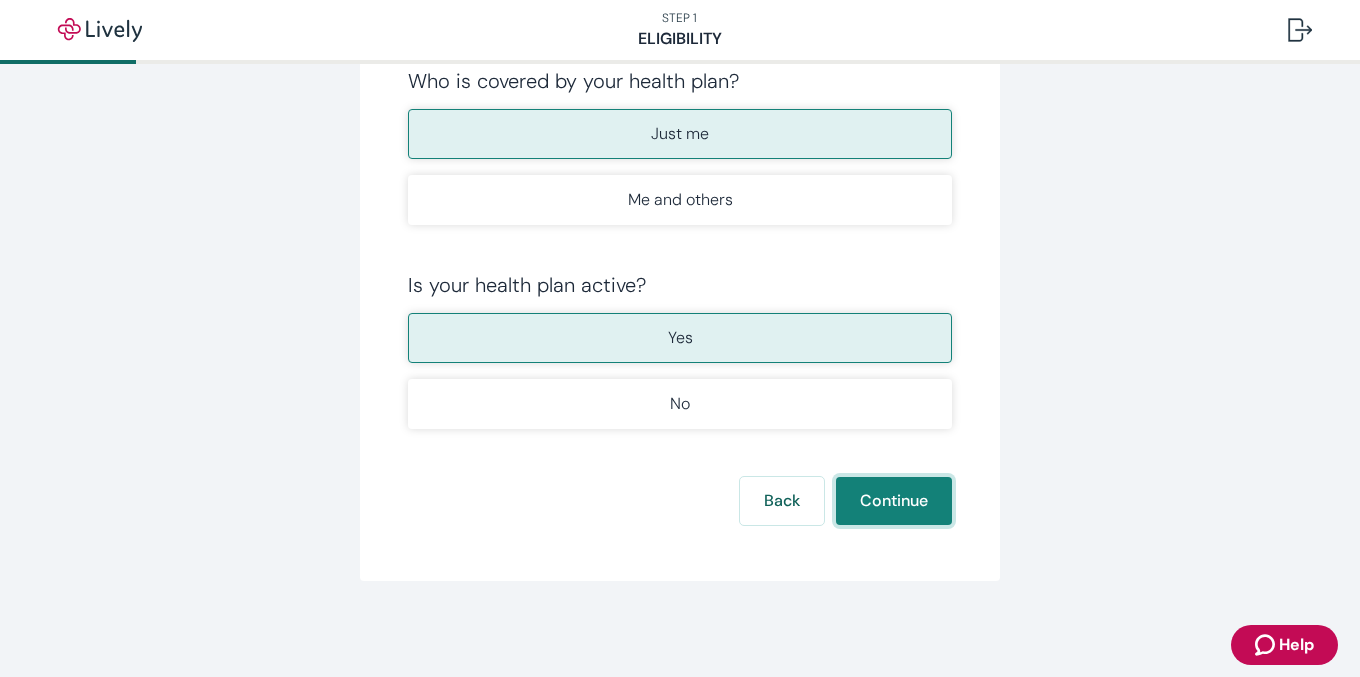 click on "Continue" at bounding box center [894, 501] 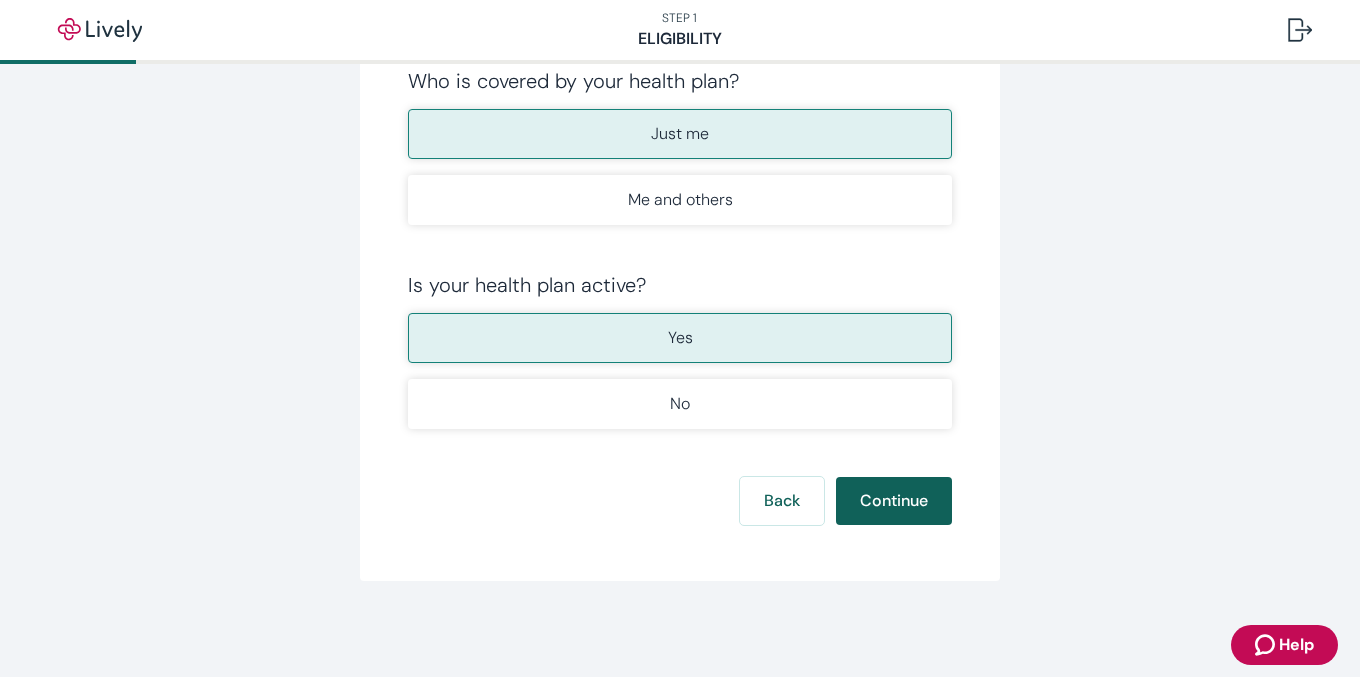 scroll, scrollTop: 0, scrollLeft: 0, axis: both 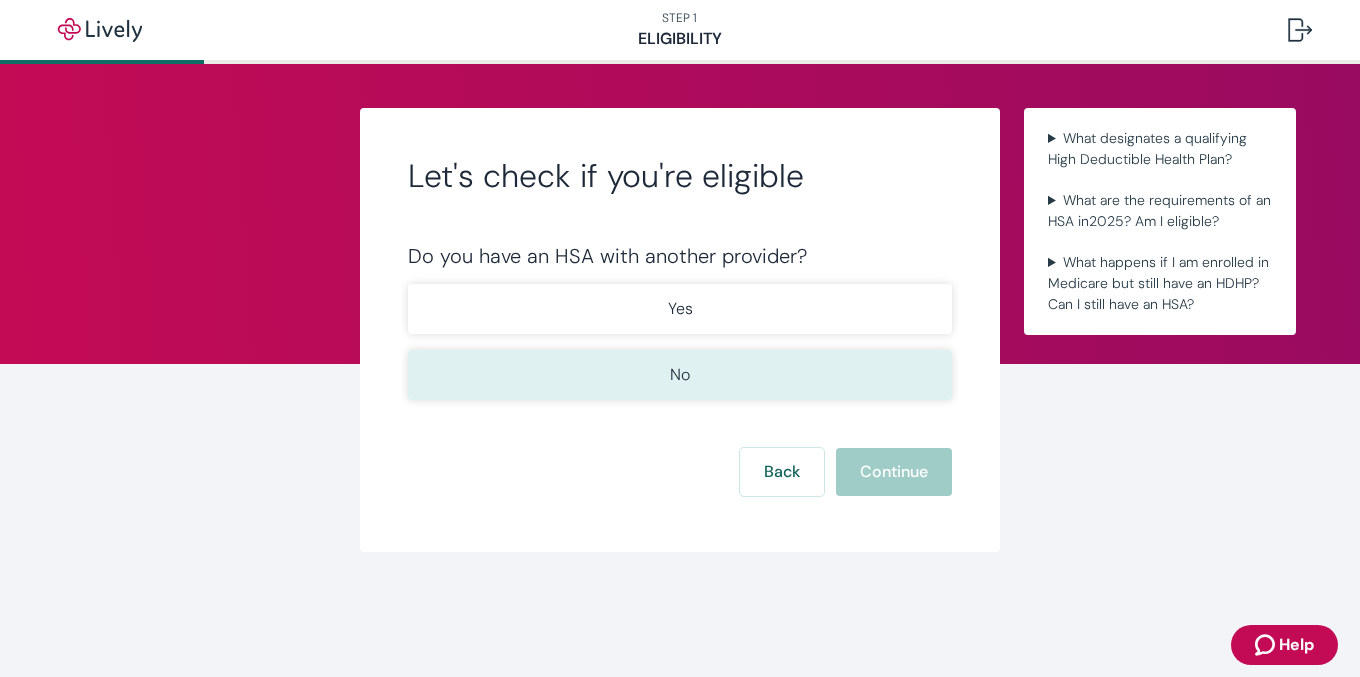 click on "No" at bounding box center (680, 375) 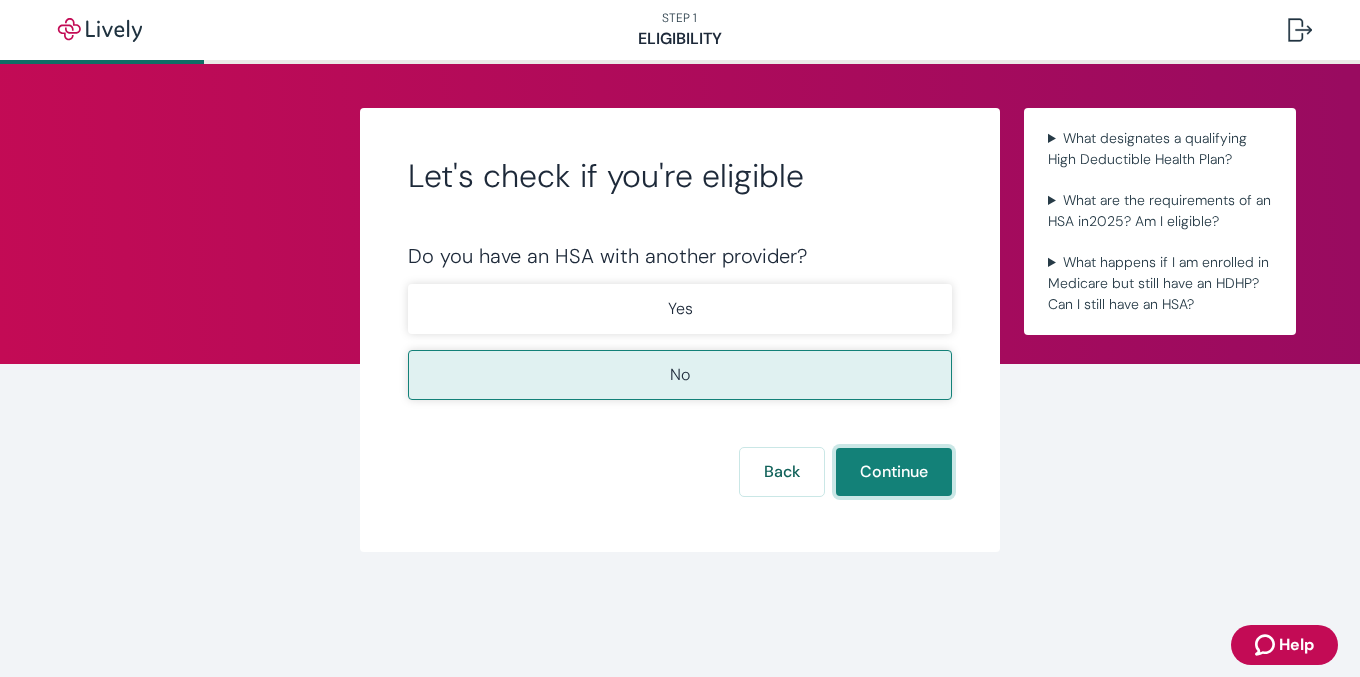 click on "Continue" at bounding box center [894, 472] 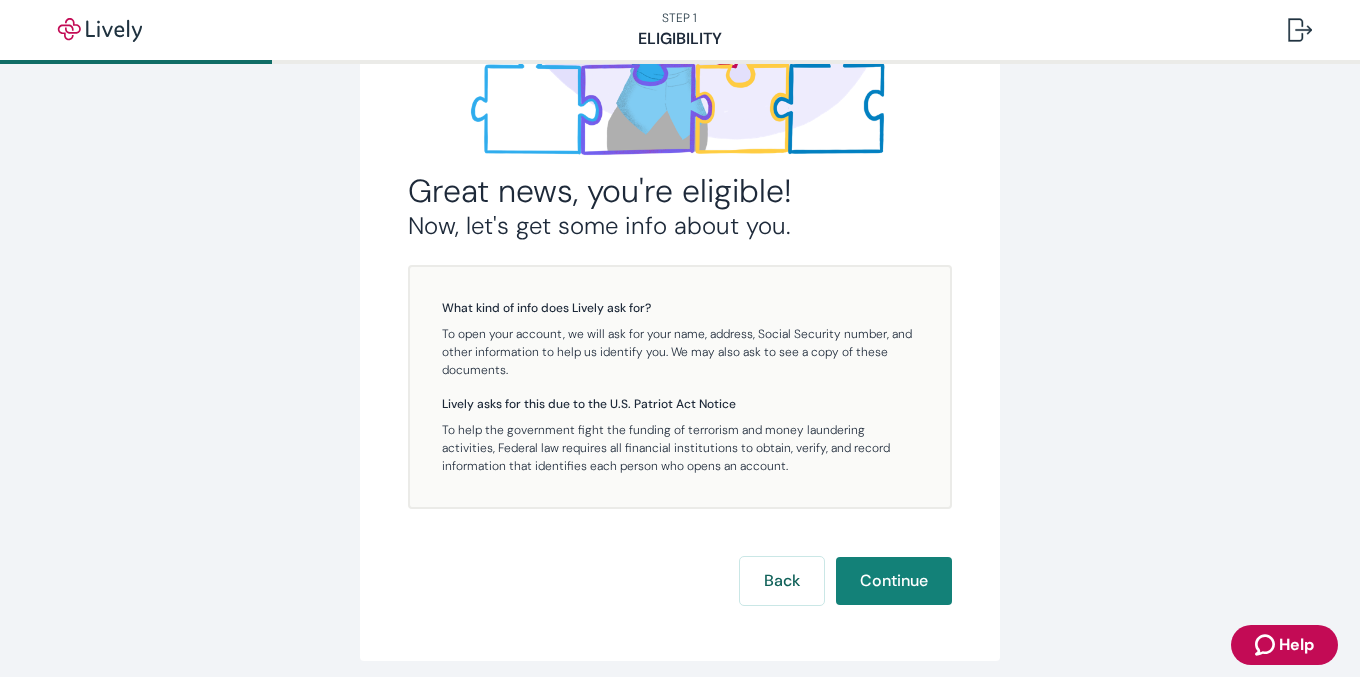 scroll, scrollTop: 391, scrollLeft: 0, axis: vertical 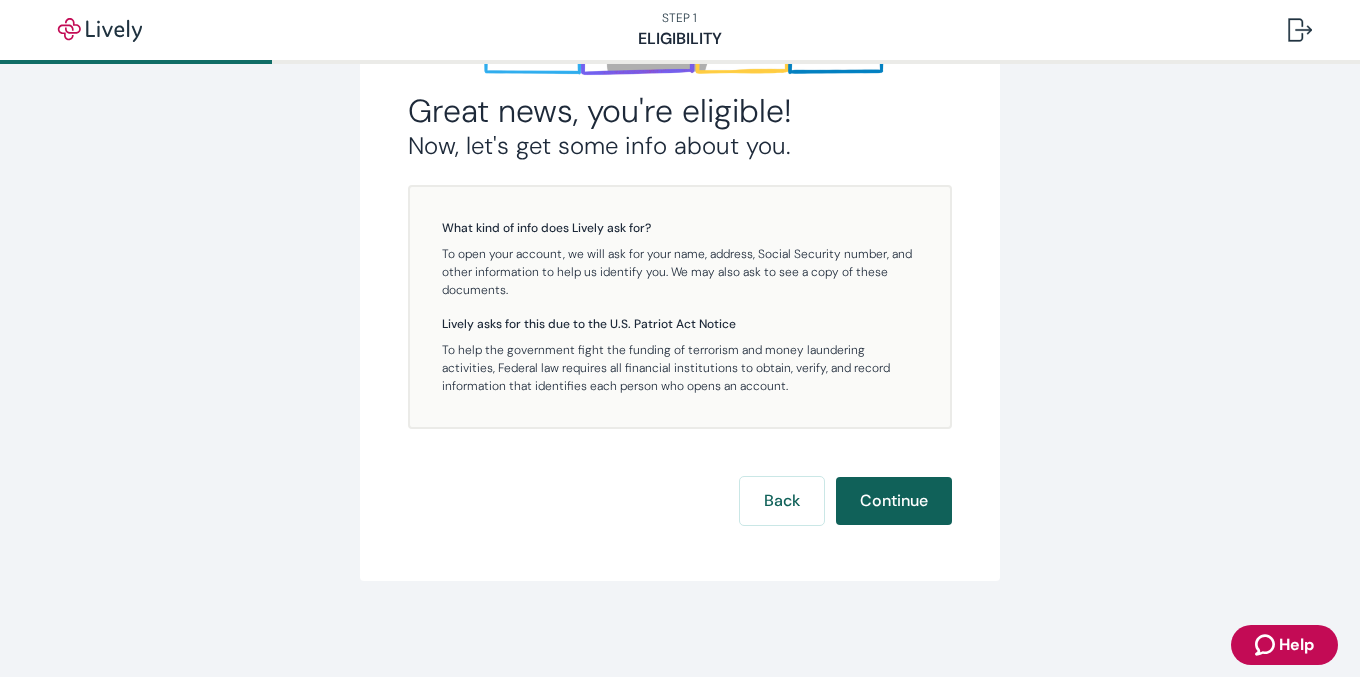 click on "Continue" at bounding box center [894, 501] 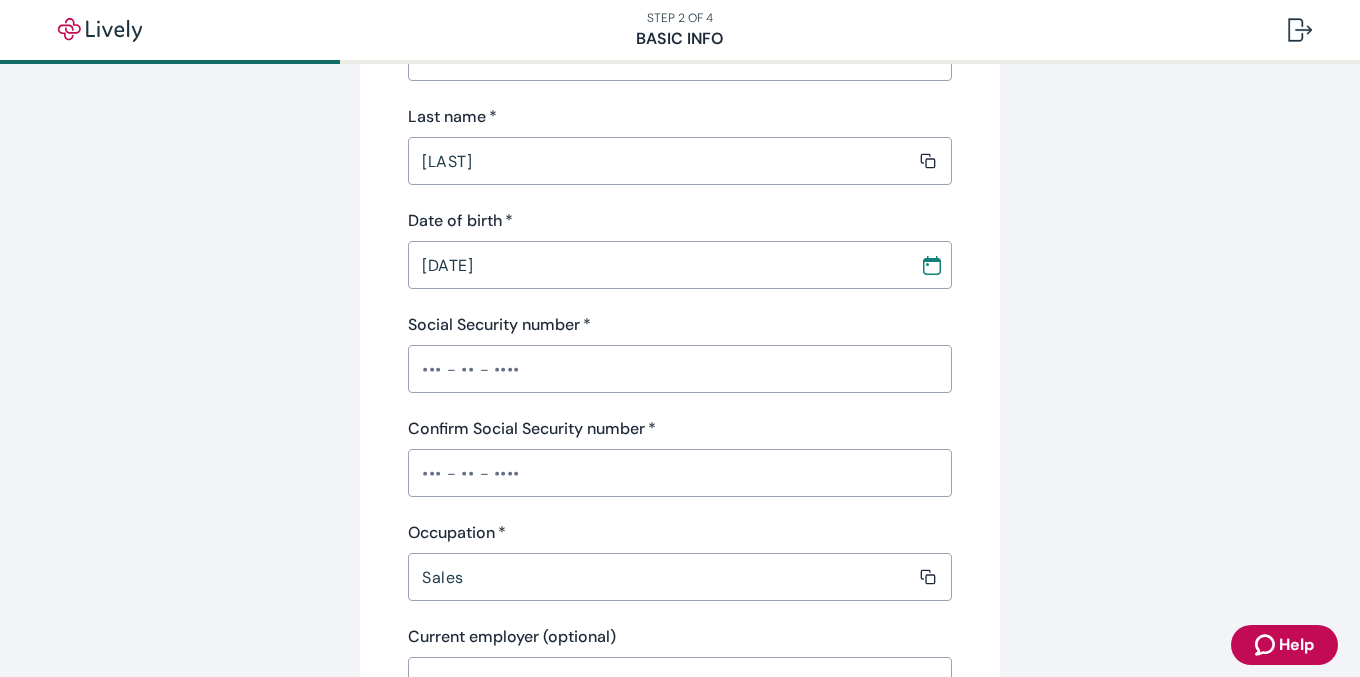 scroll, scrollTop: 401, scrollLeft: 0, axis: vertical 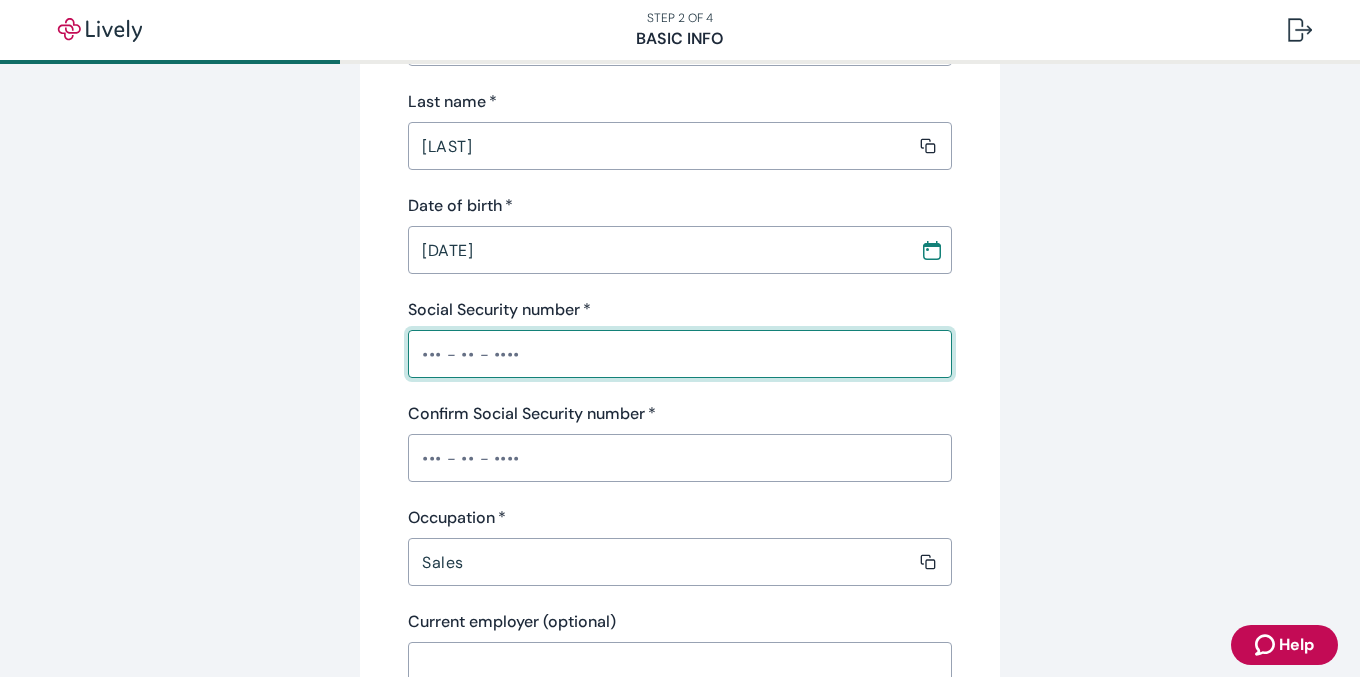 click on "Social Security number   *" at bounding box center (680, 354) 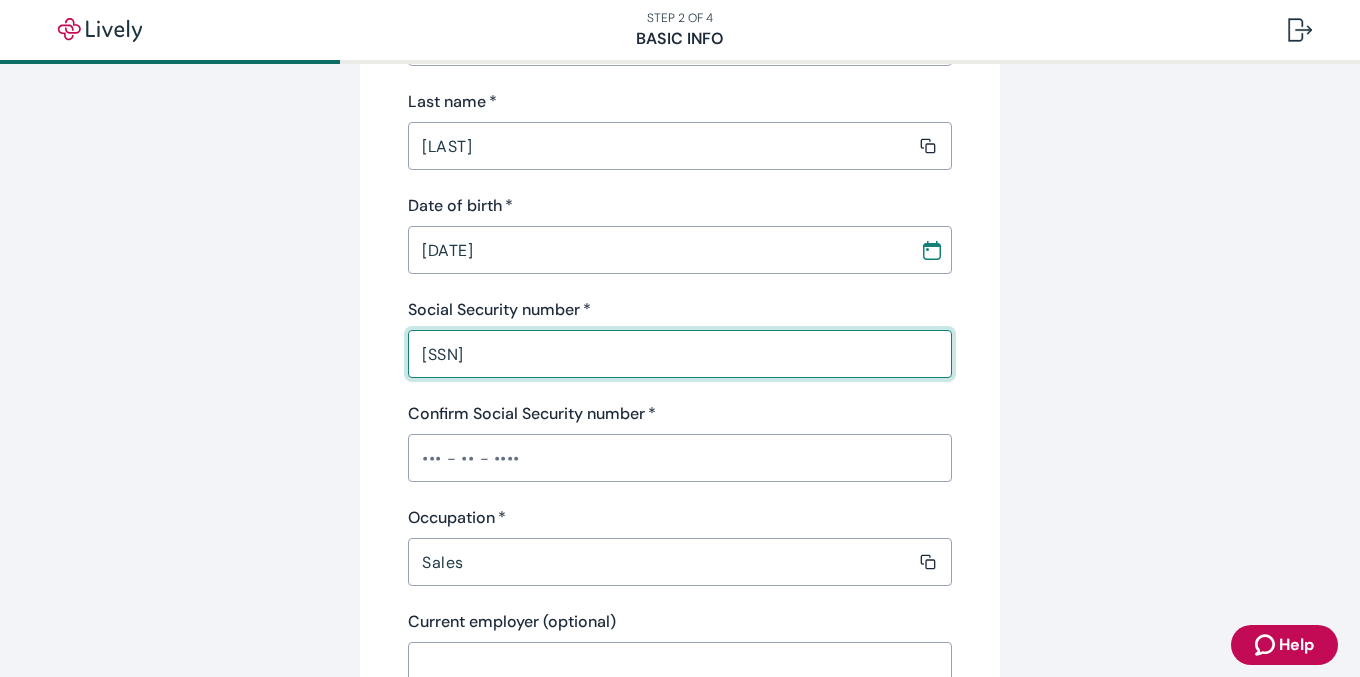 type on "[SSN]" 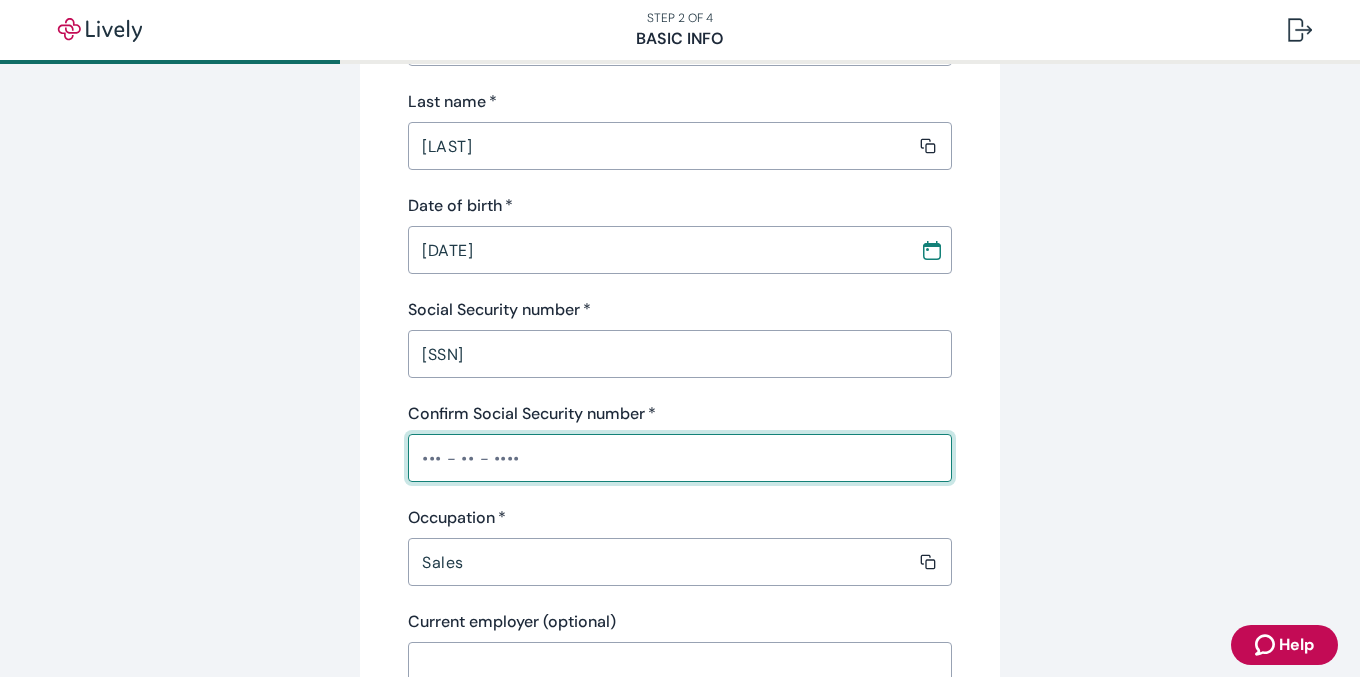 click on "Confirm Social Security number   *" at bounding box center [680, 458] 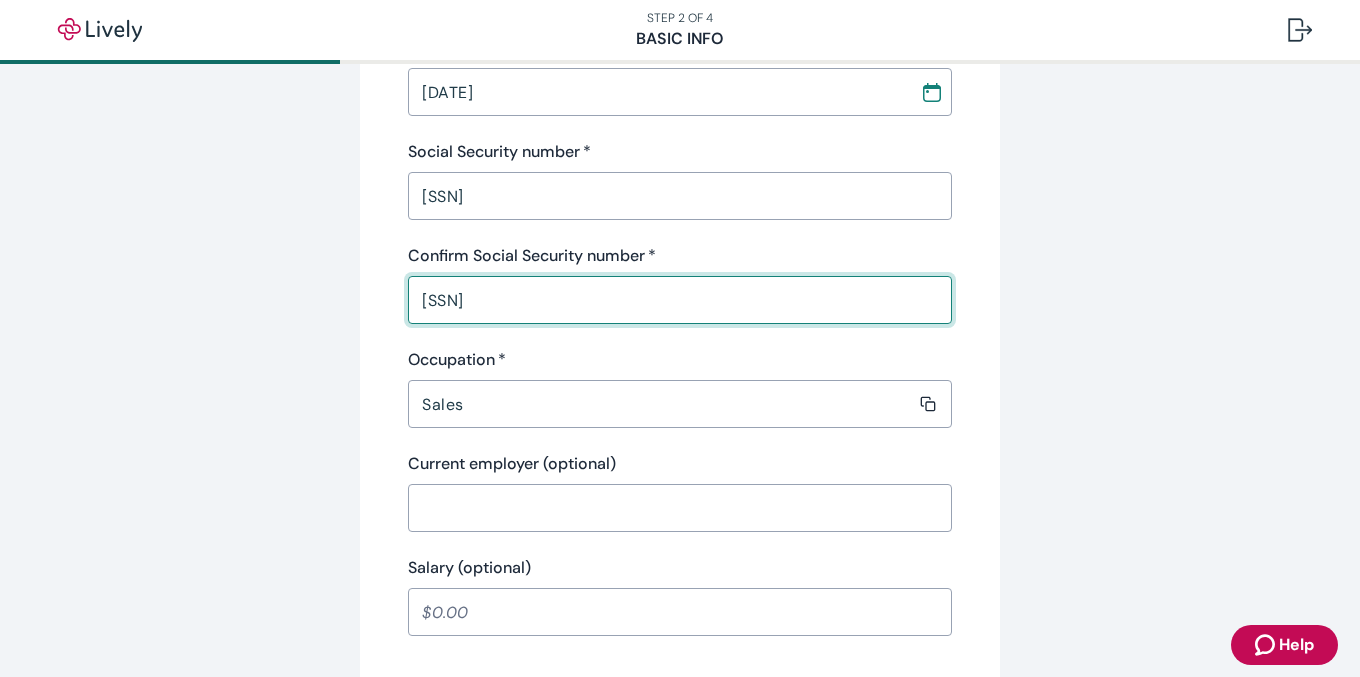 scroll, scrollTop: 564, scrollLeft: 0, axis: vertical 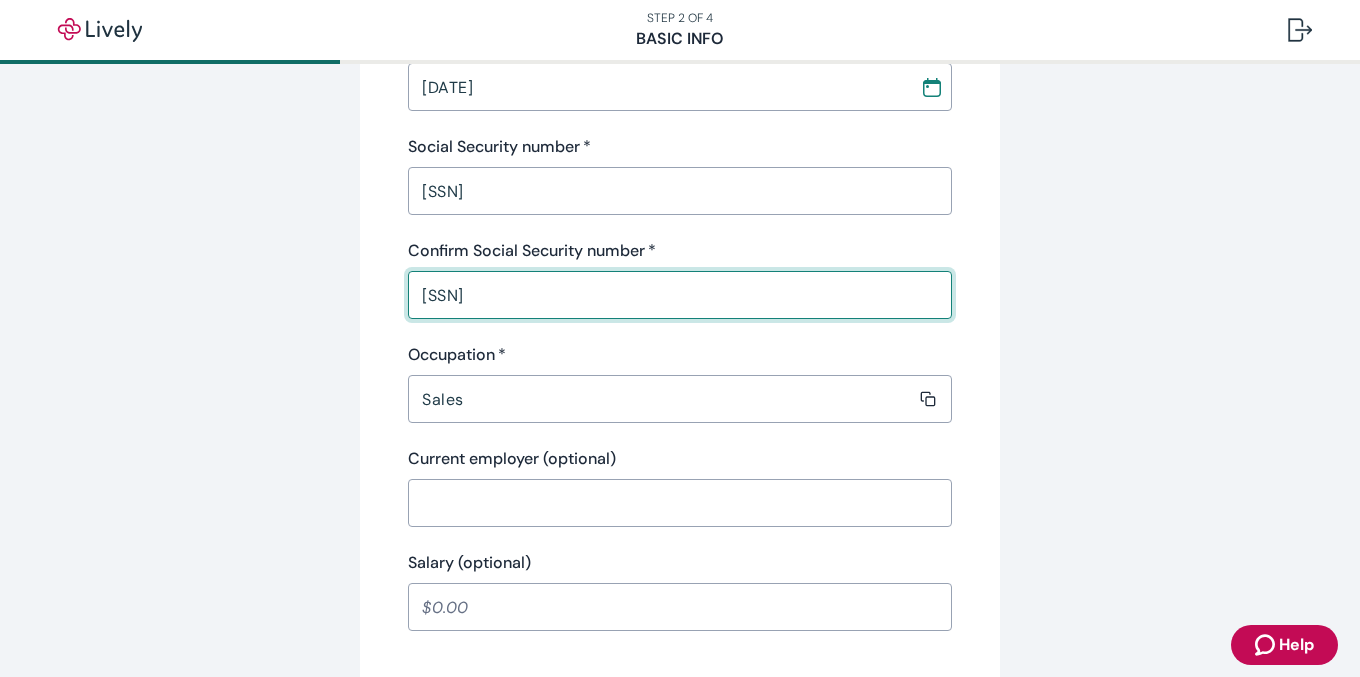 type on "[SSN]" 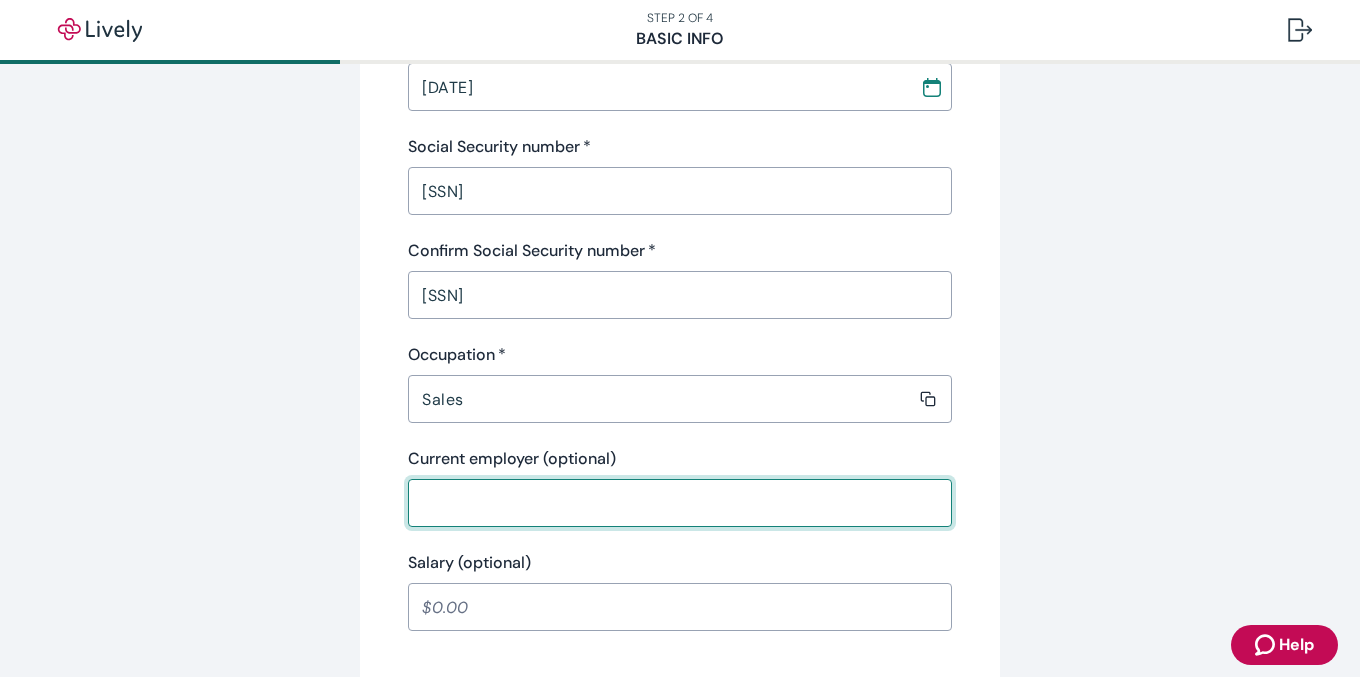 click on "Current employer (optional)" at bounding box center [673, 503] 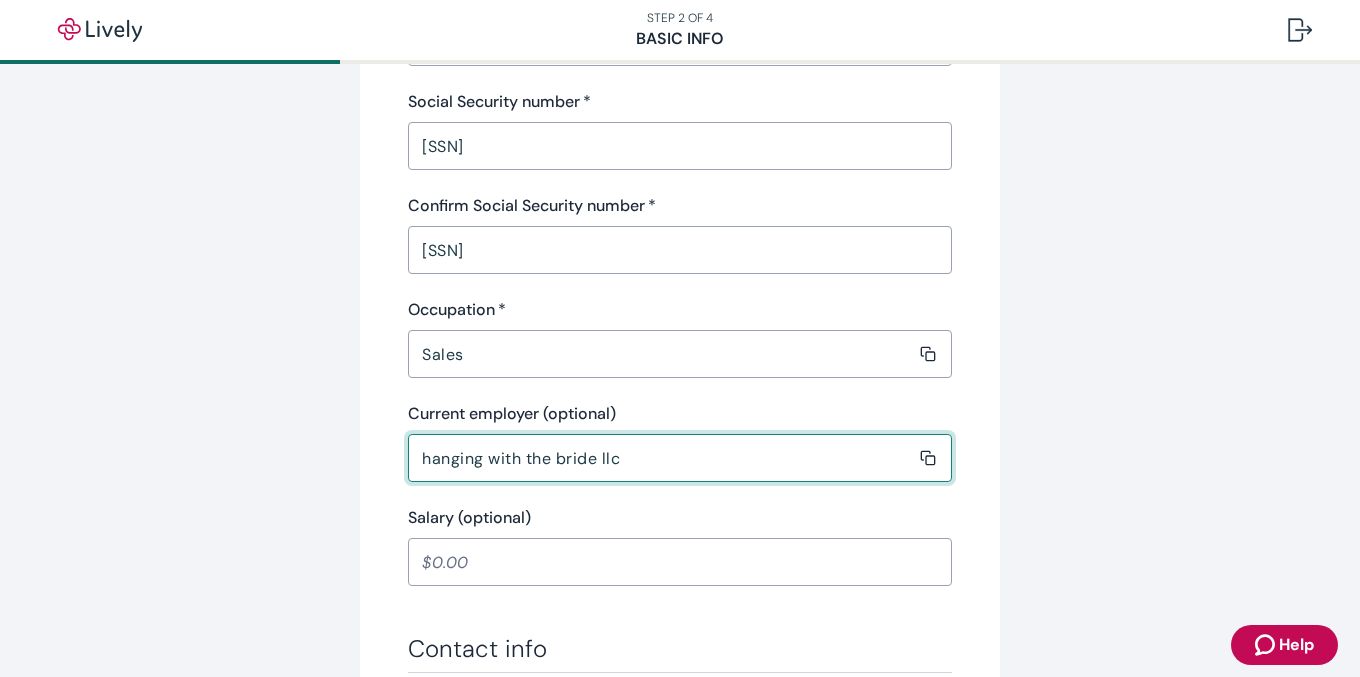 scroll, scrollTop: 654, scrollLeft: 0, axis: vertical 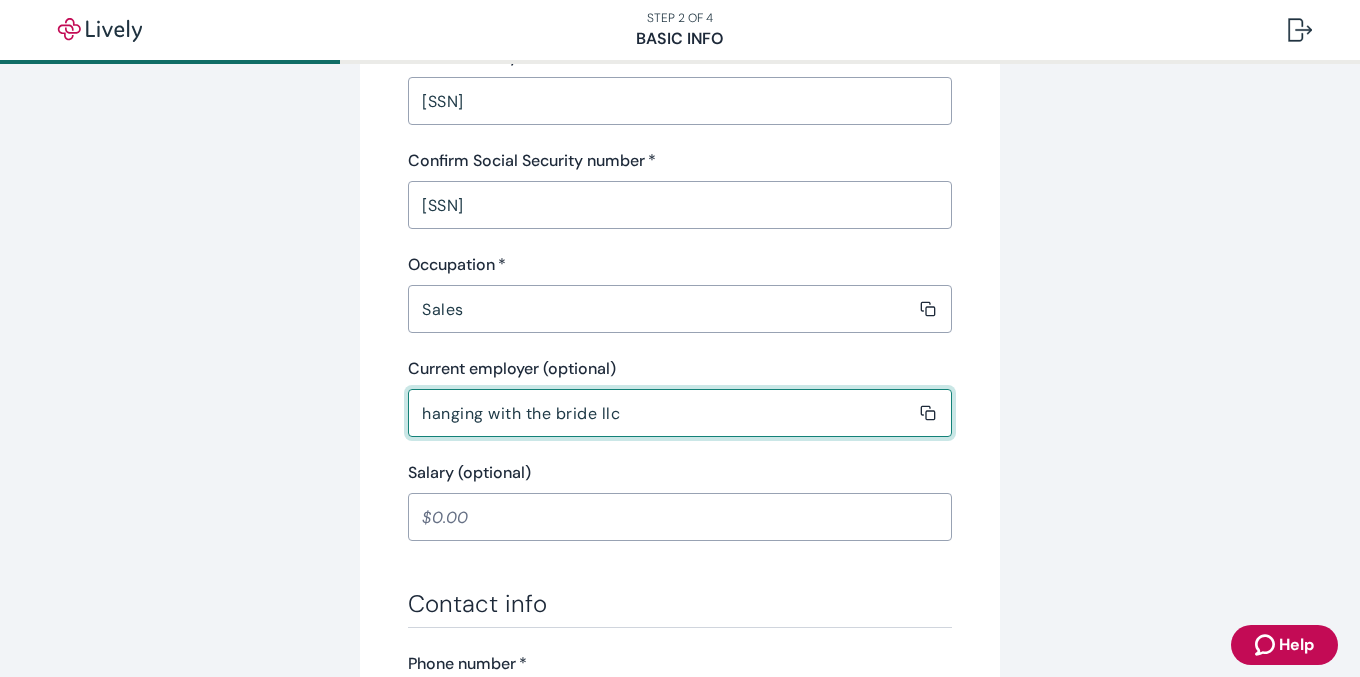 type on "hanging with the bride llc" 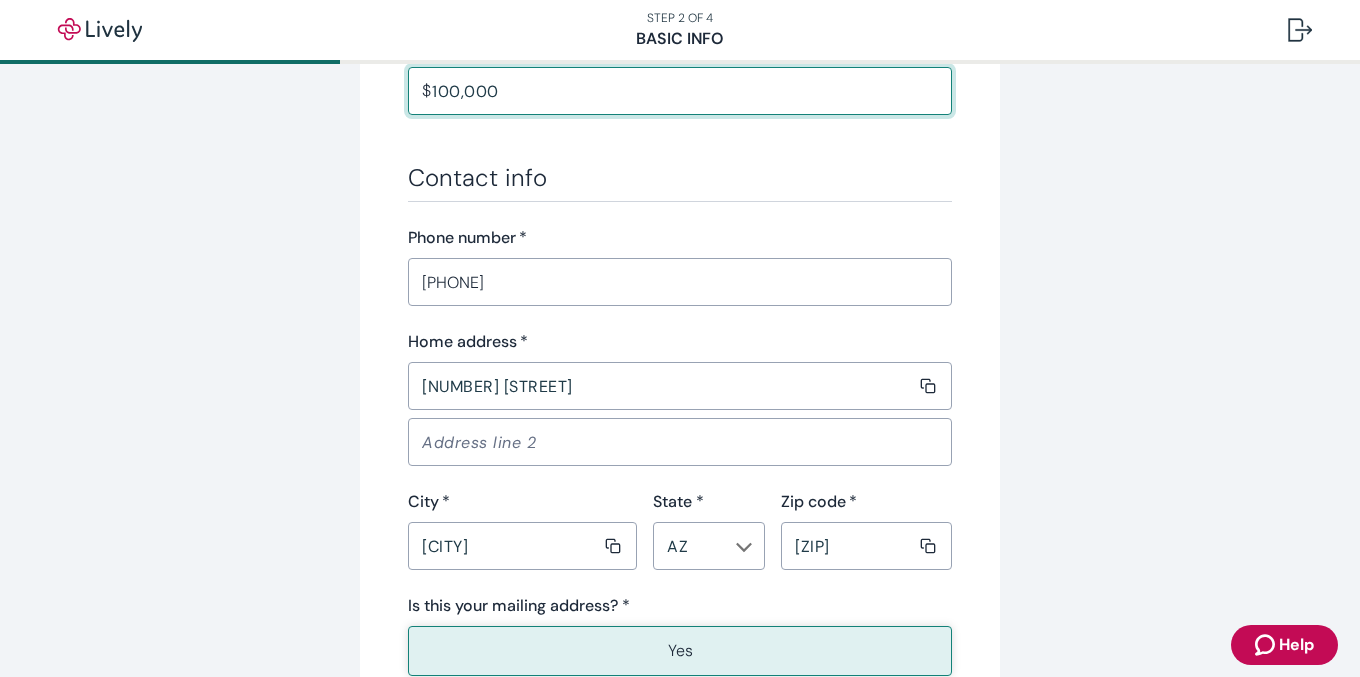 scroll, scrollTop: 1090, scrollLeft: 0, axis: vertical 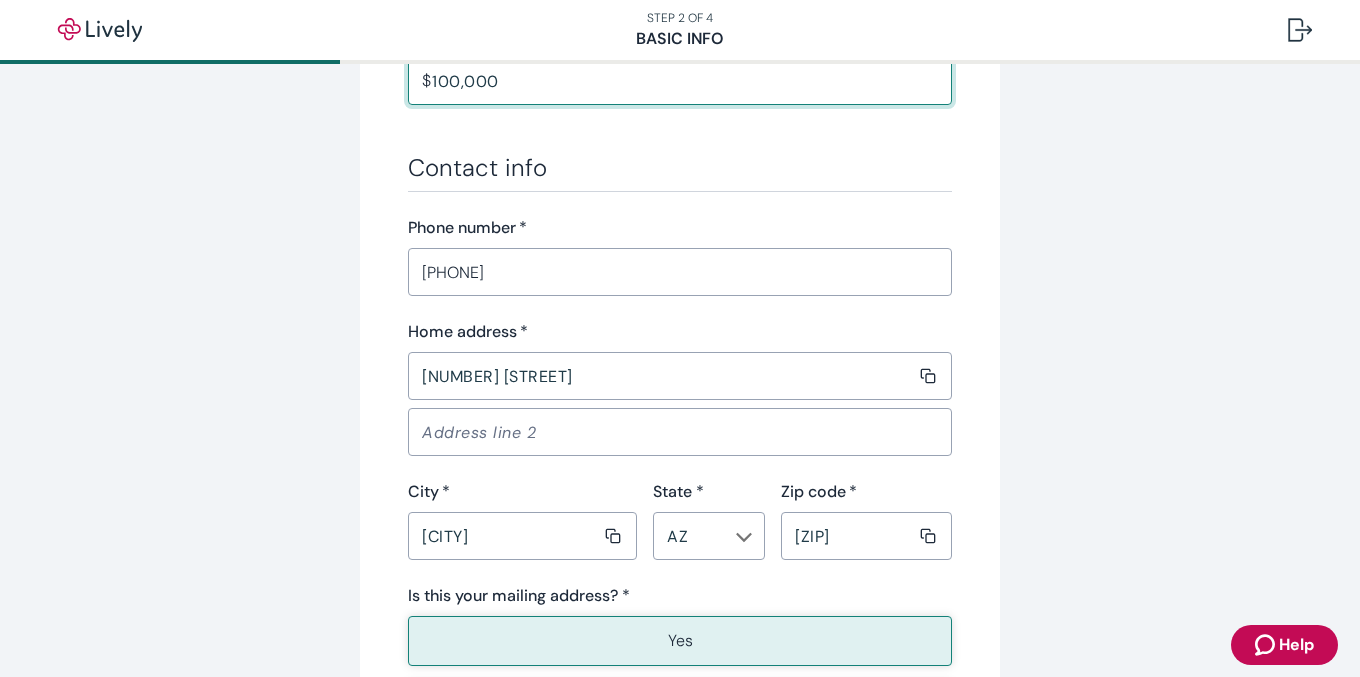 type on "100,000.00" 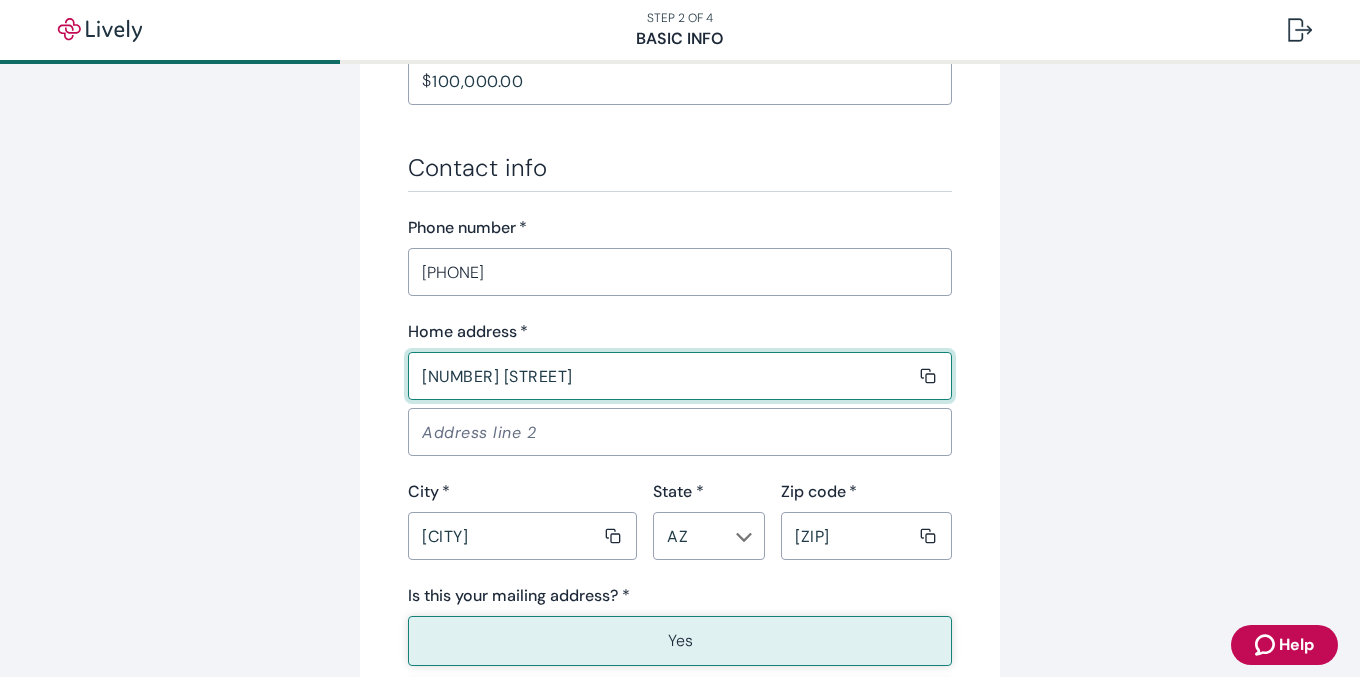 click on "[NUMBER] [STREET]" at bounding box center [663, 376] 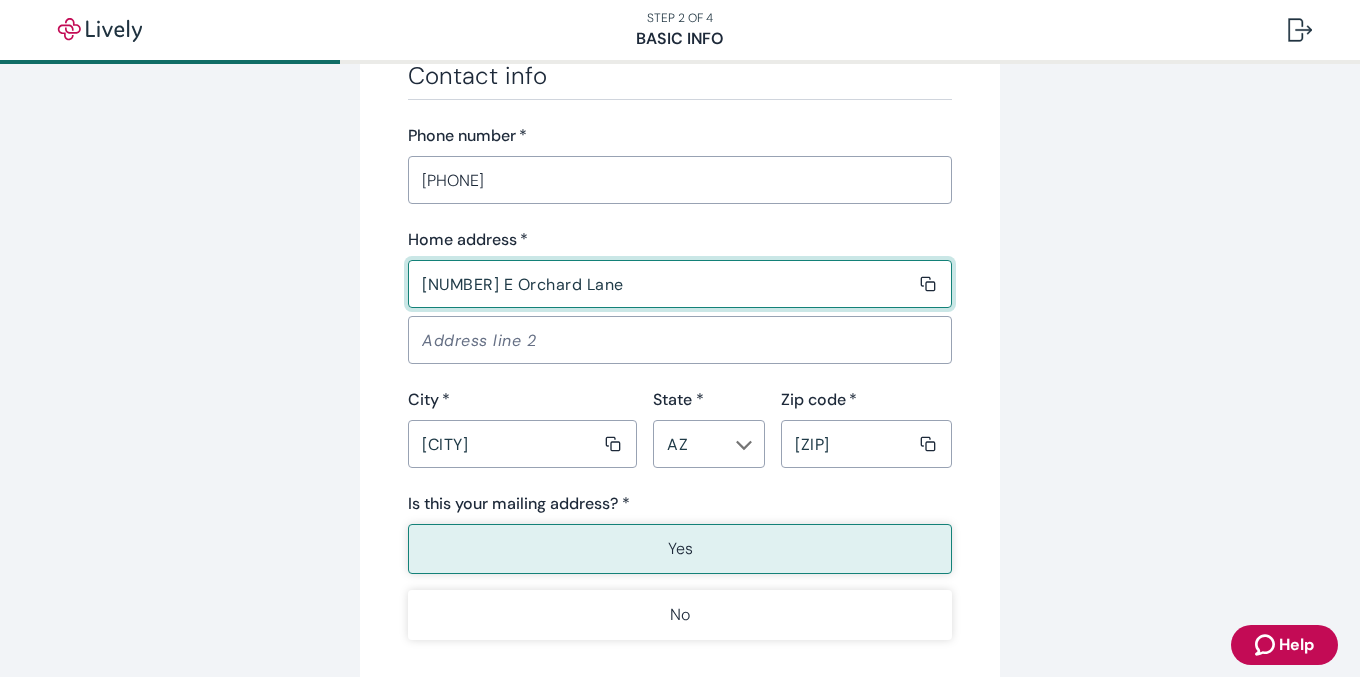 scroll, scrollTop: 1185, scrollLeft: 0, axis: vertical 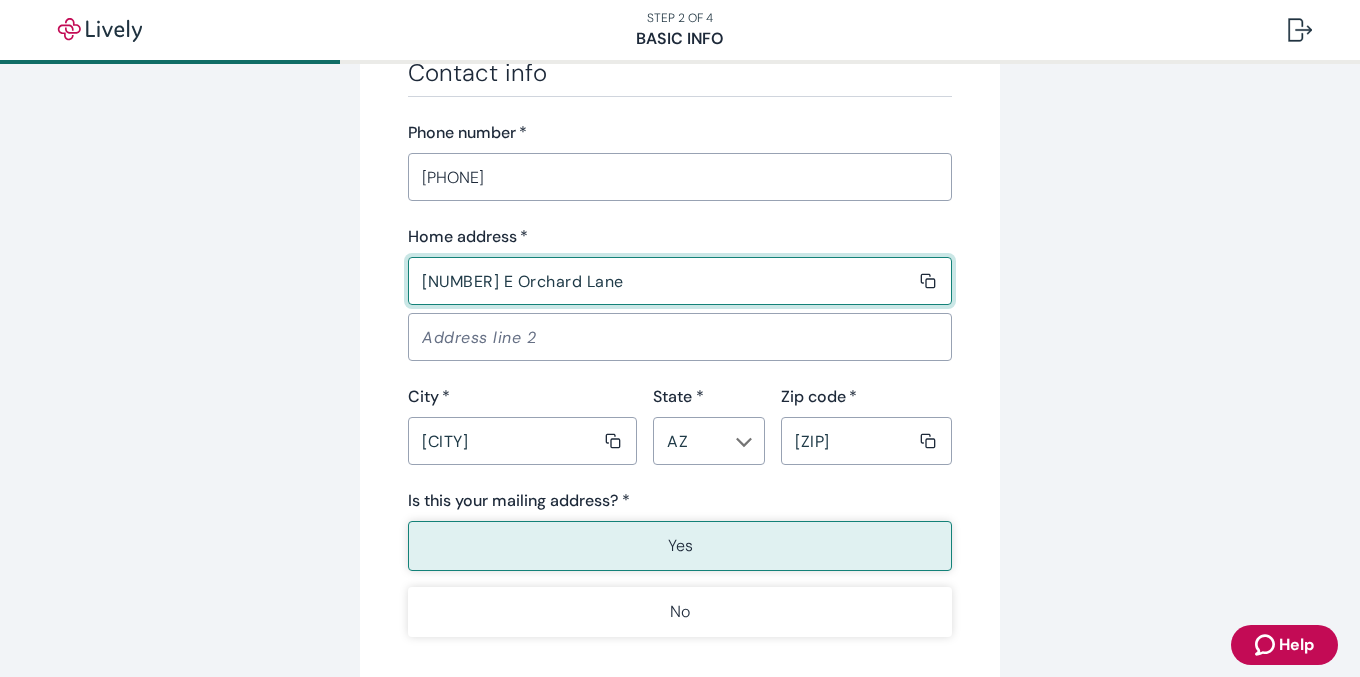type on "[NUMBER] E Orchard Lane" 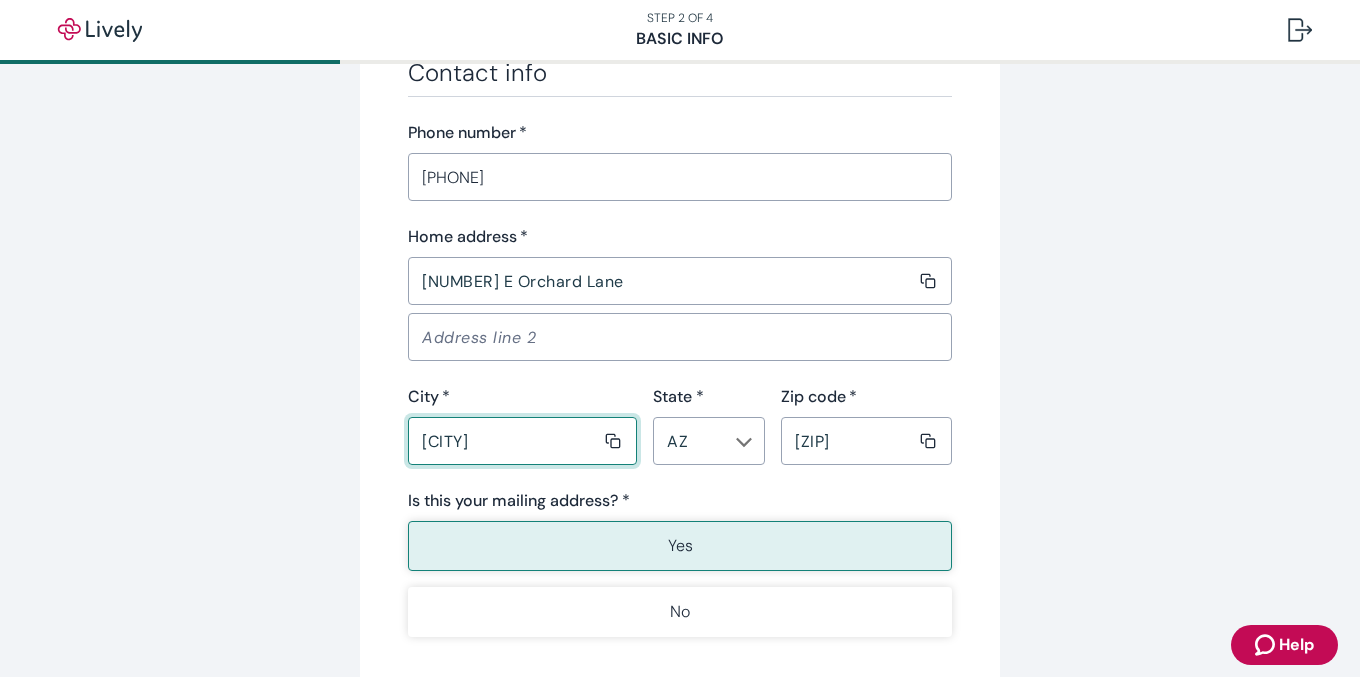 drag, startPoint x: 501, startPoint y: 447, endPoint x: 350, endPoint y: 438, distance: 151.26797 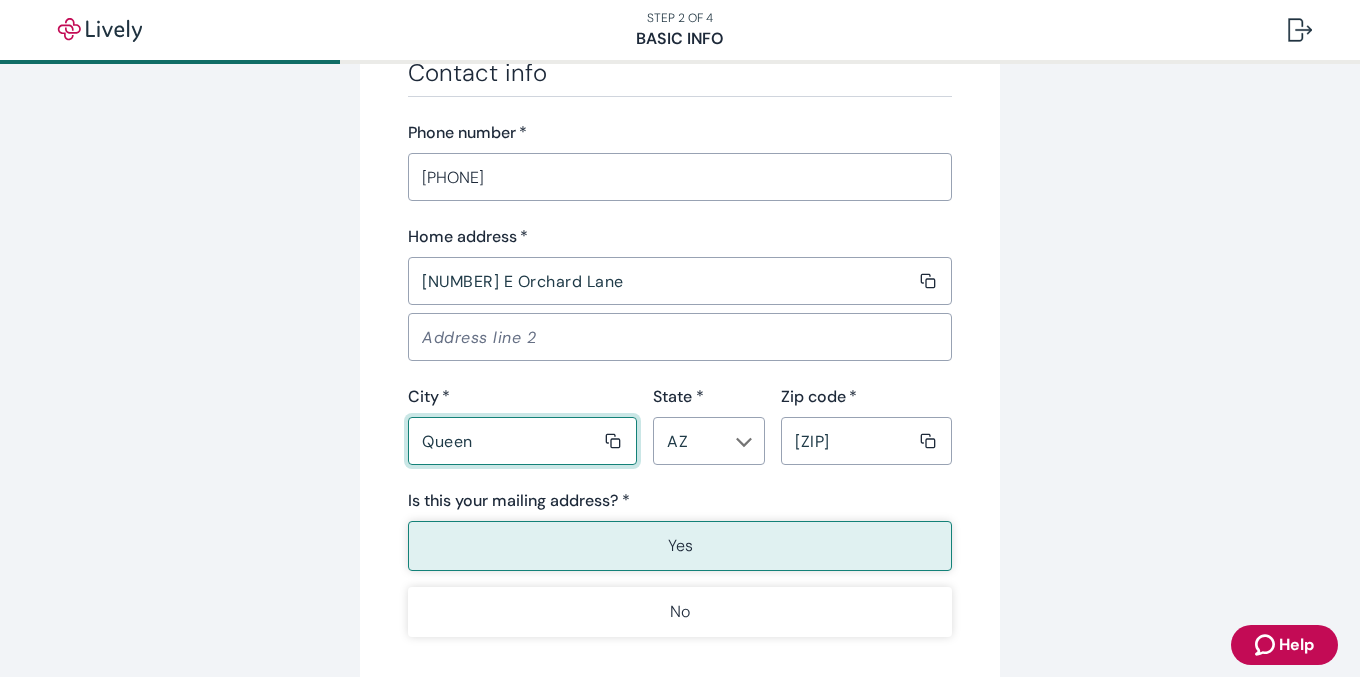 type on "[CITY]" 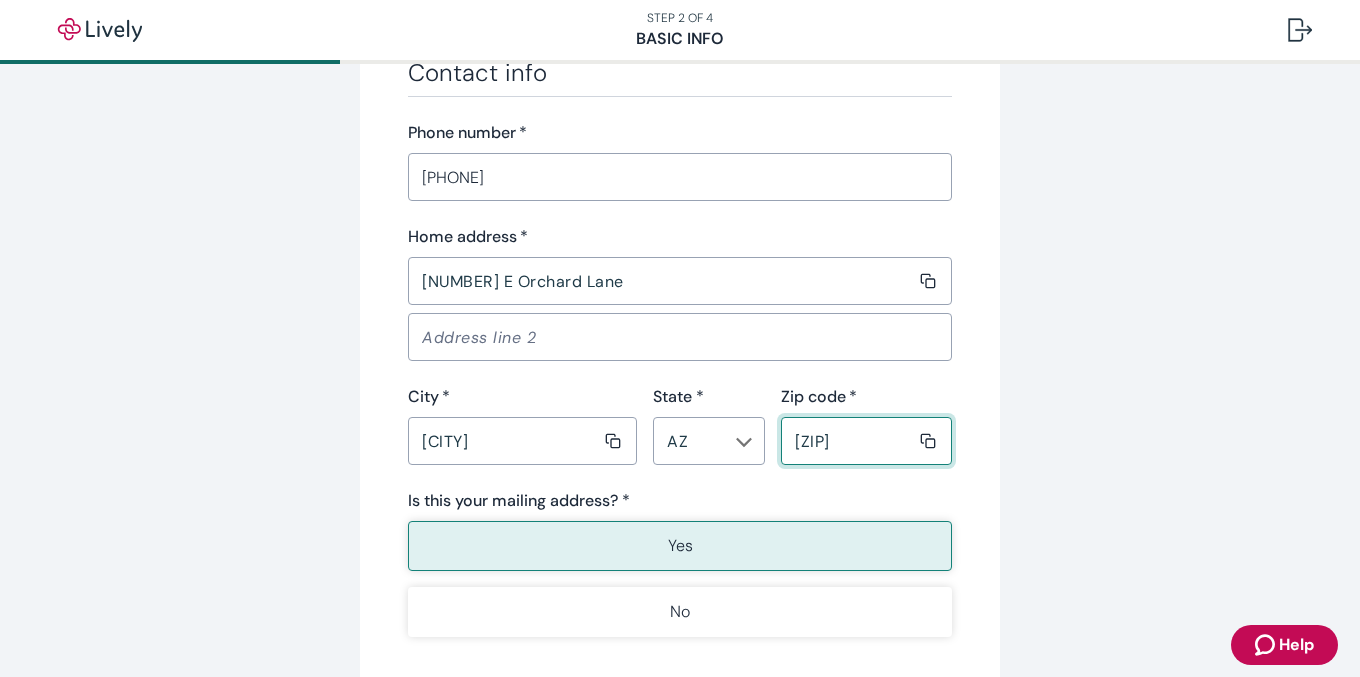 drag, startPoint x: 847, startPoint y: 440, endPoint x: 783, endPoint y: 450, distance: 64.77654 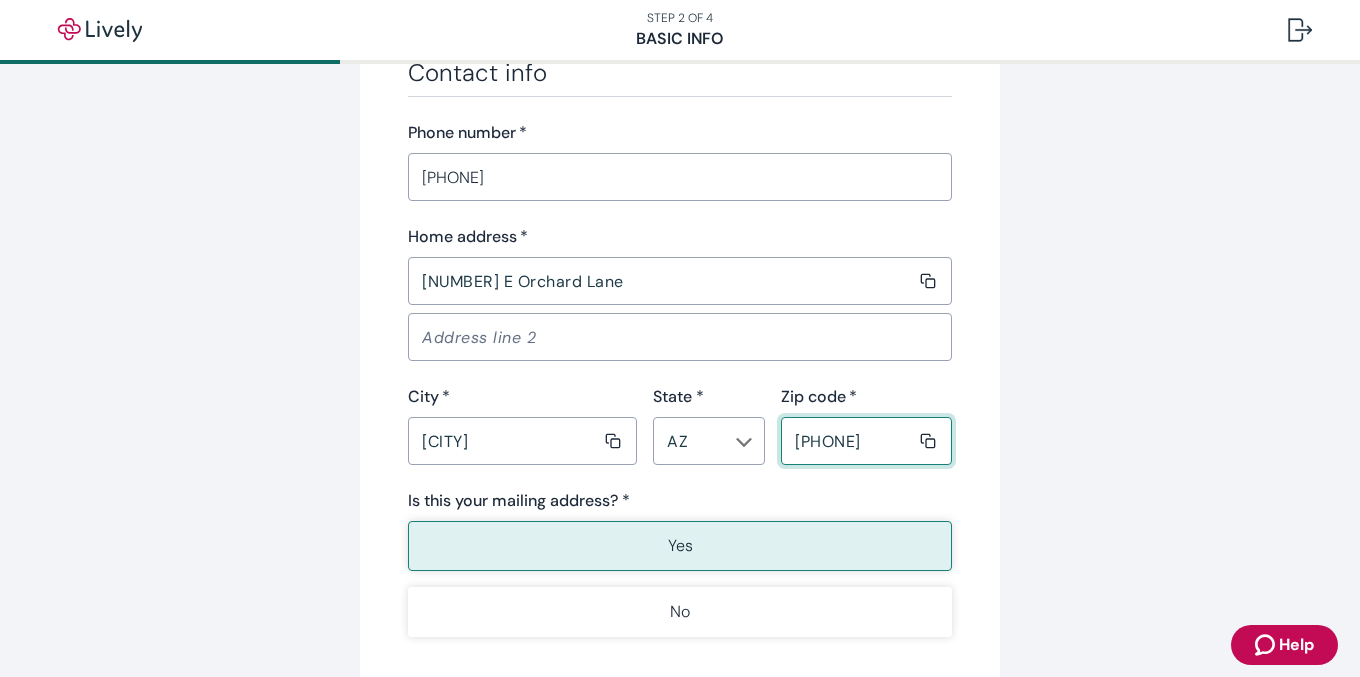 click on "[PHONE]" at bounding box center [849, 441] 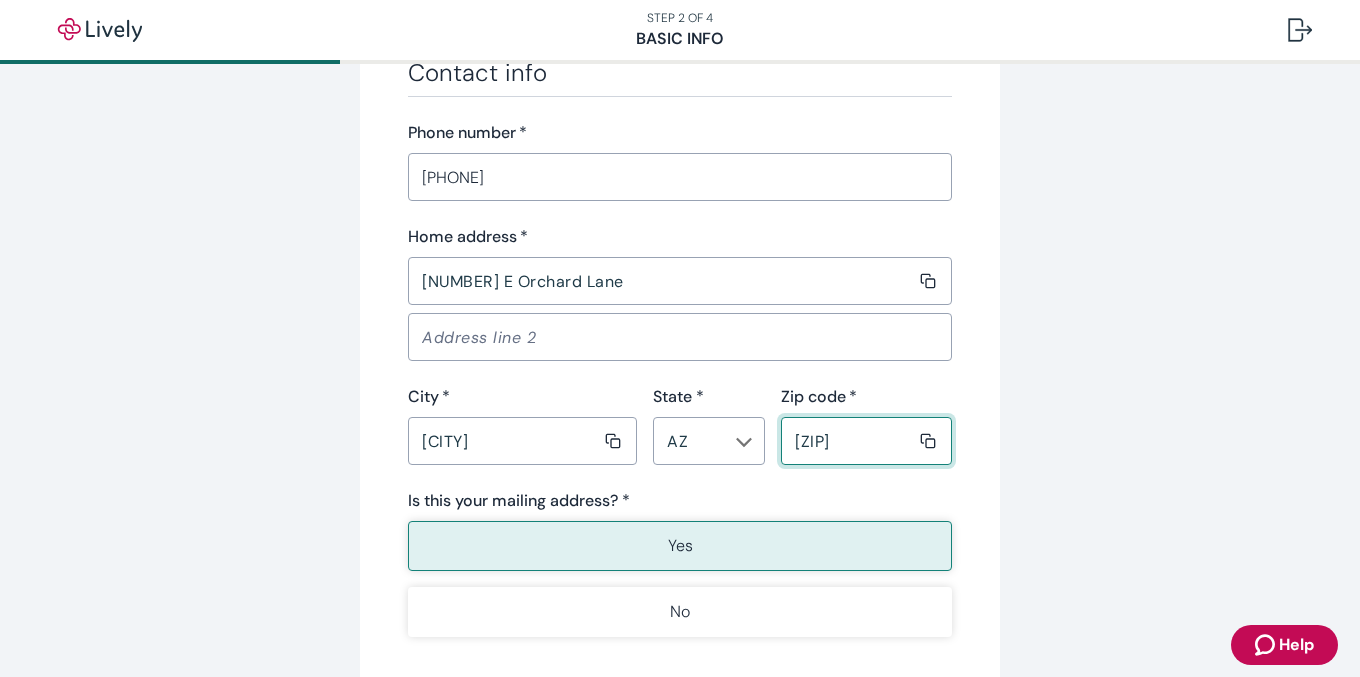 drag, startPoint x: 849, startPoint y: 443, endPoint x: 764, endPoint y: 440, distance: 85.052925 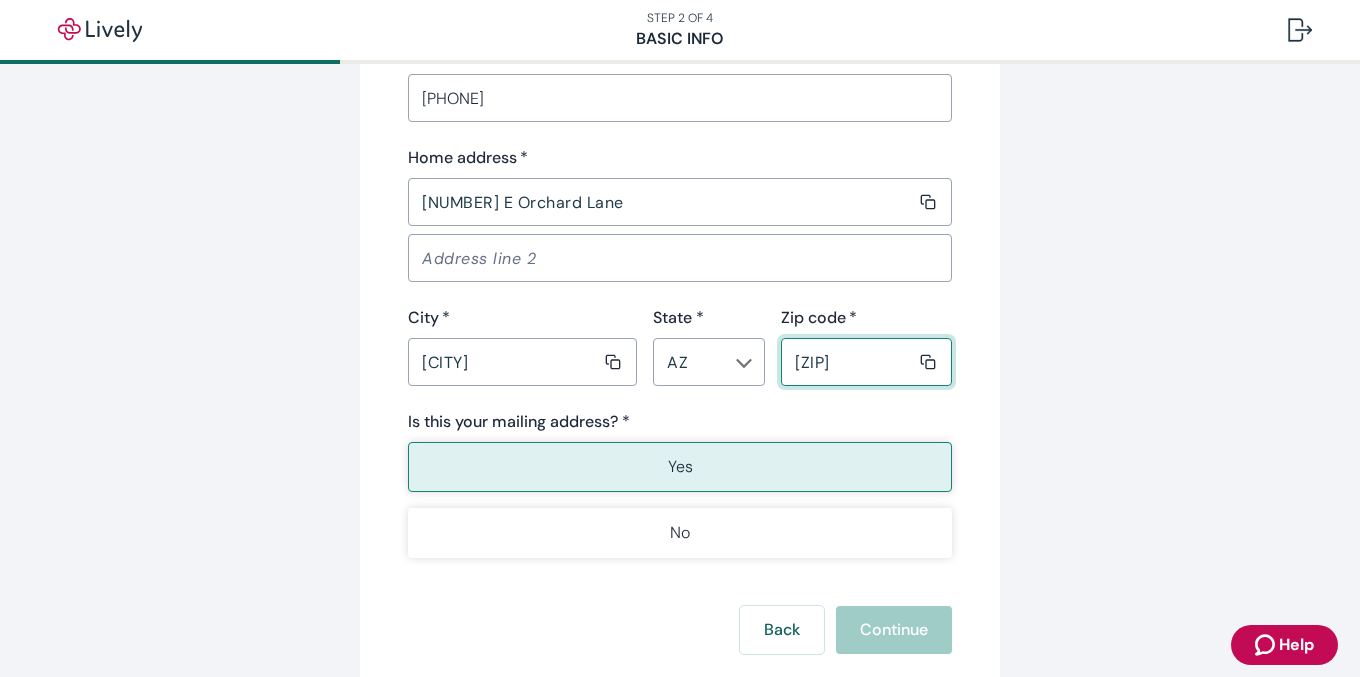 scroll, scrollTop: 1275, scrollLeft: 0, axis: vertical 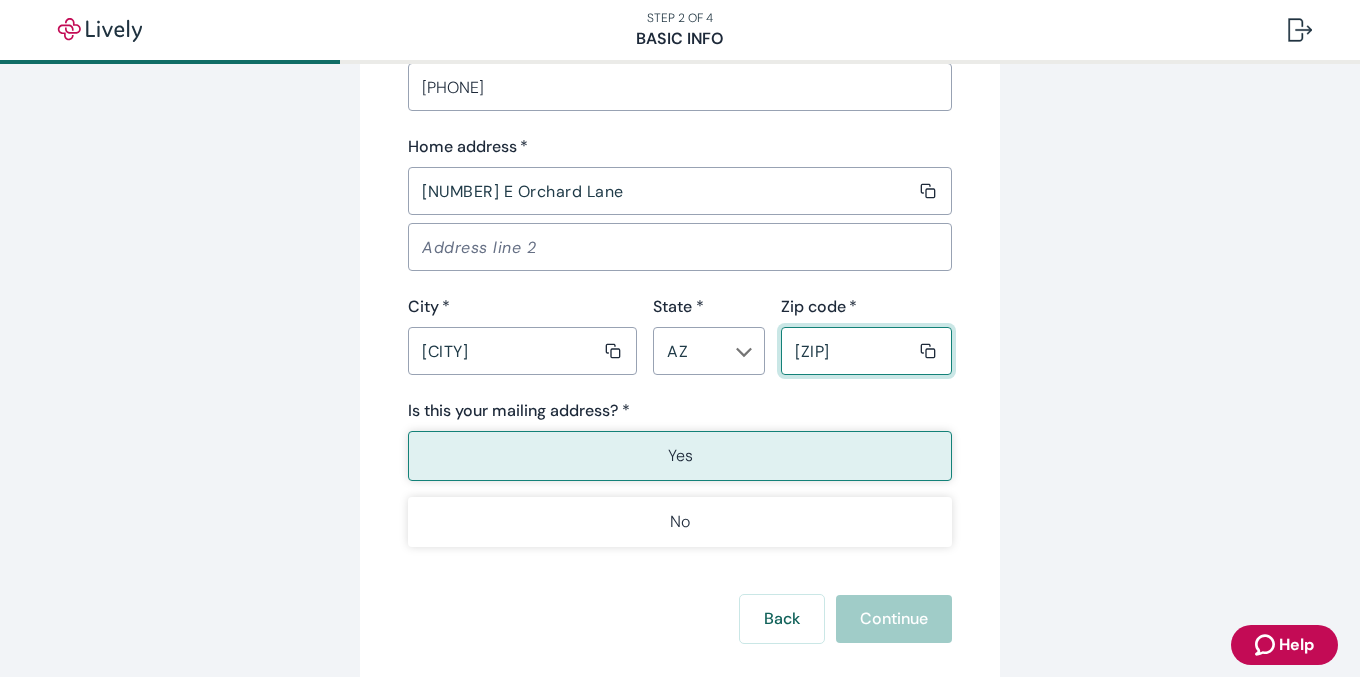 type on "[ZIP]" 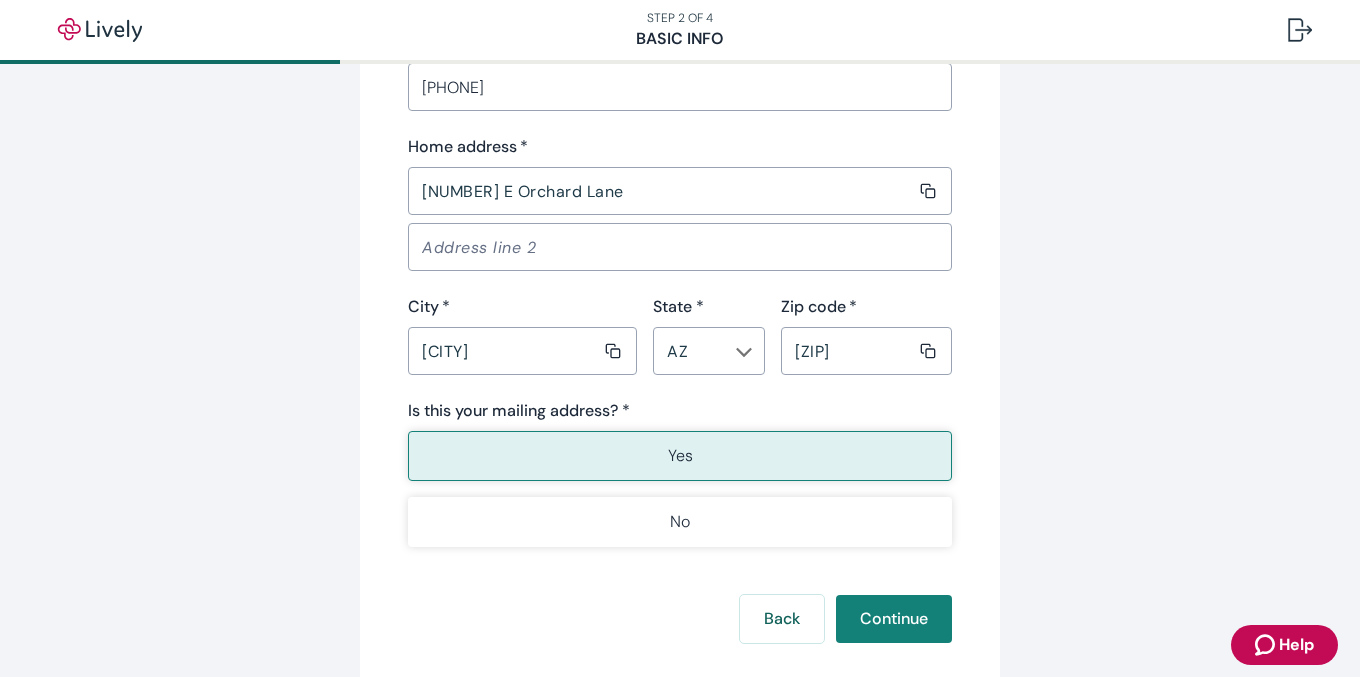 click on "Yes" at bounding box center [680, 456] 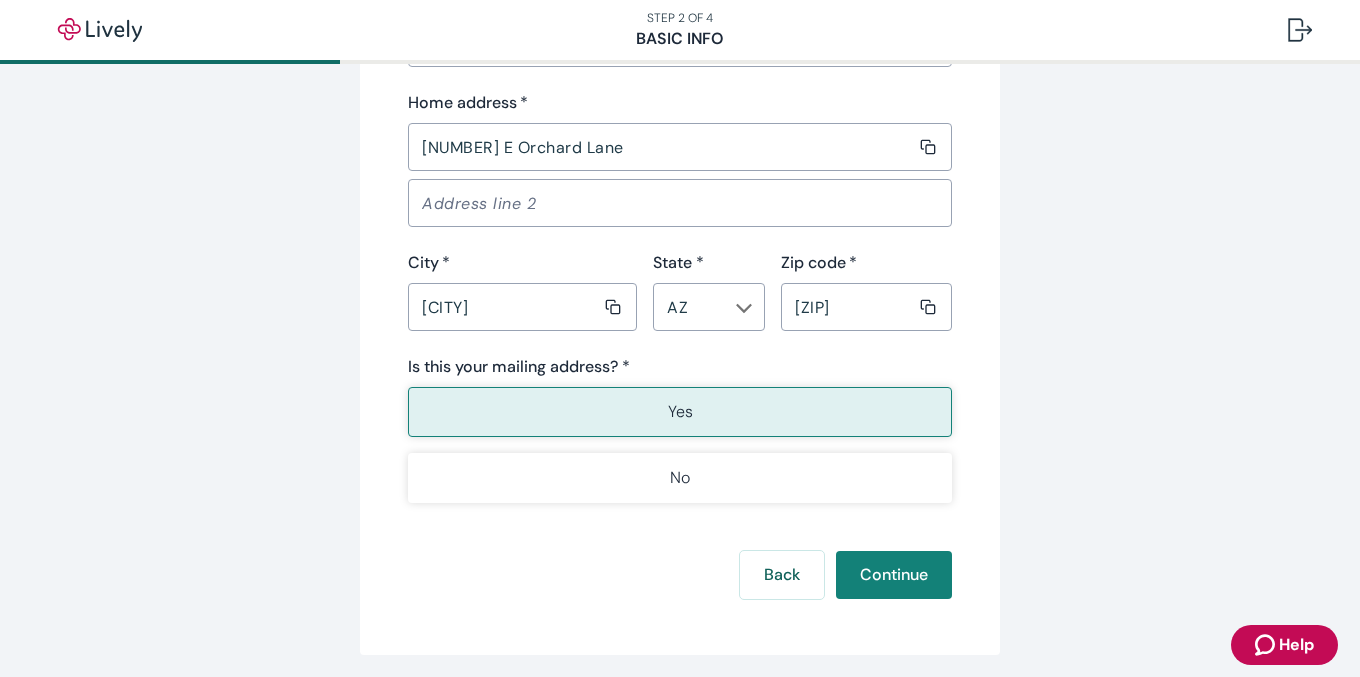 scroll, scrollTop: 1332, scrollLeft: 0, axis: vertical 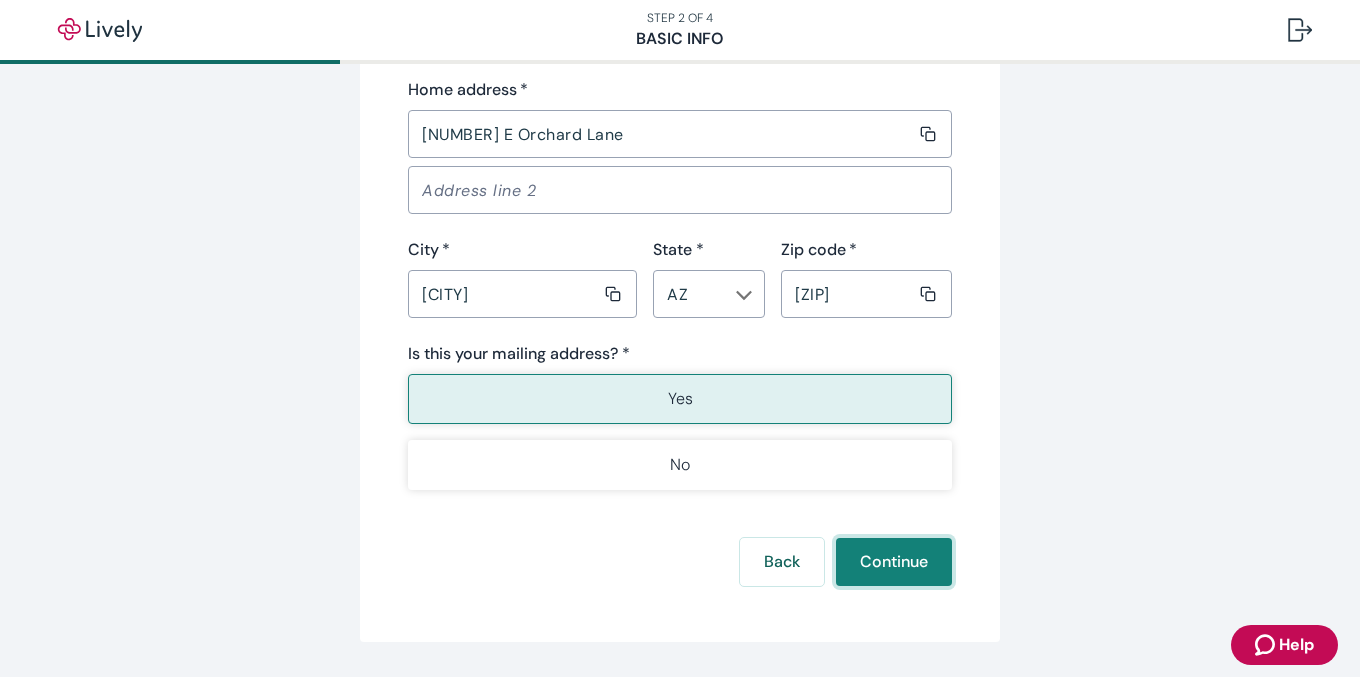 click on "Continue" at bounding box center [894, 562] 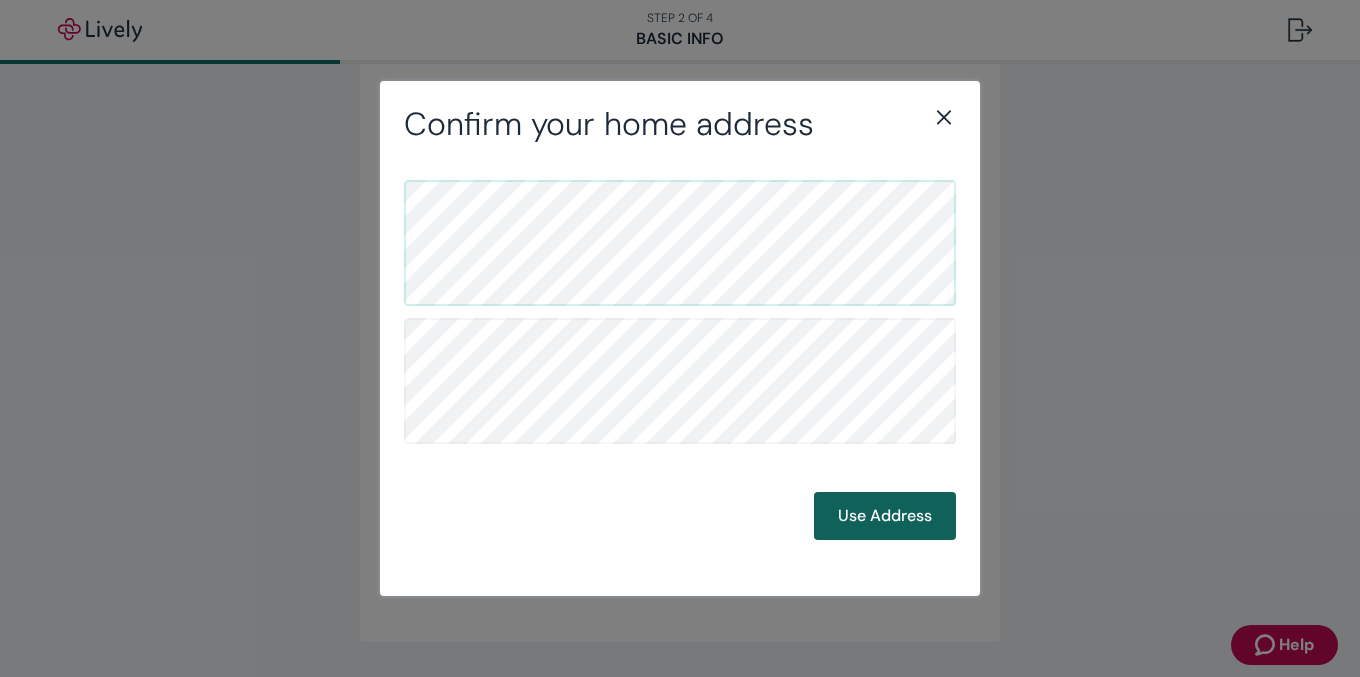 click on "Use Address" at bounding box center [885, 516] 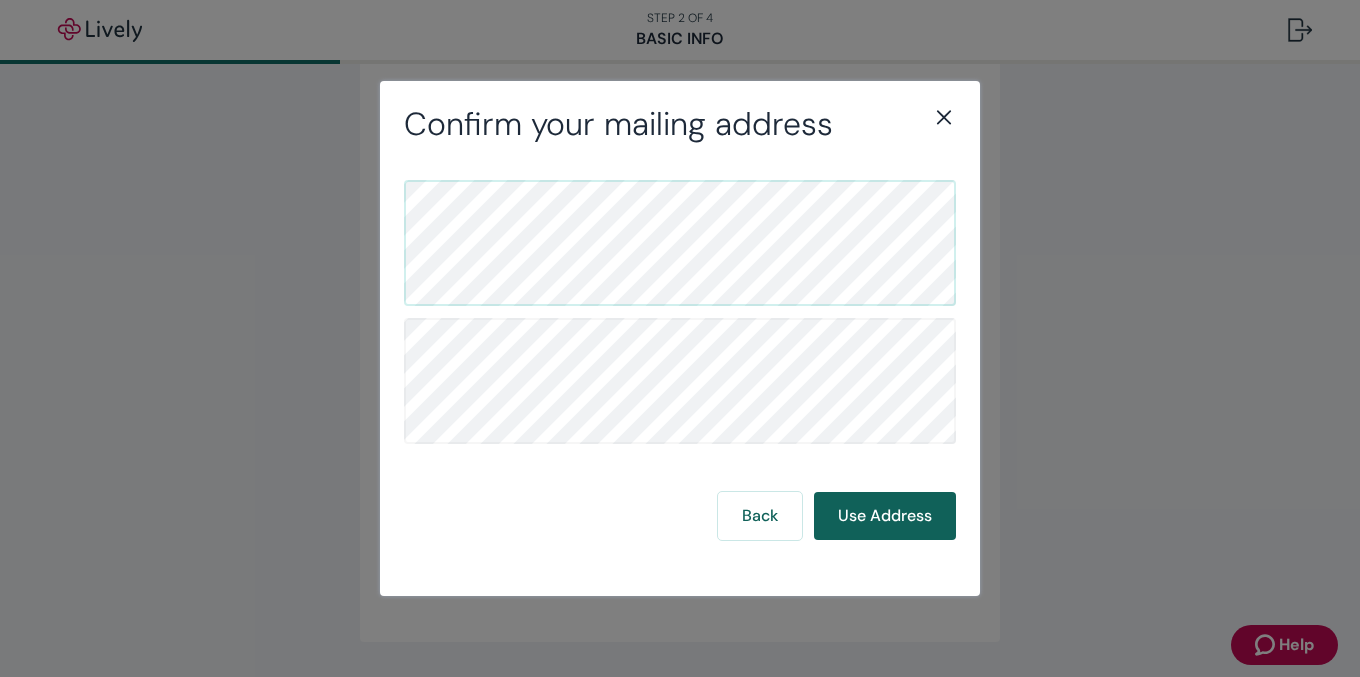 click on "Use Address" at bounding box center [885, 516] 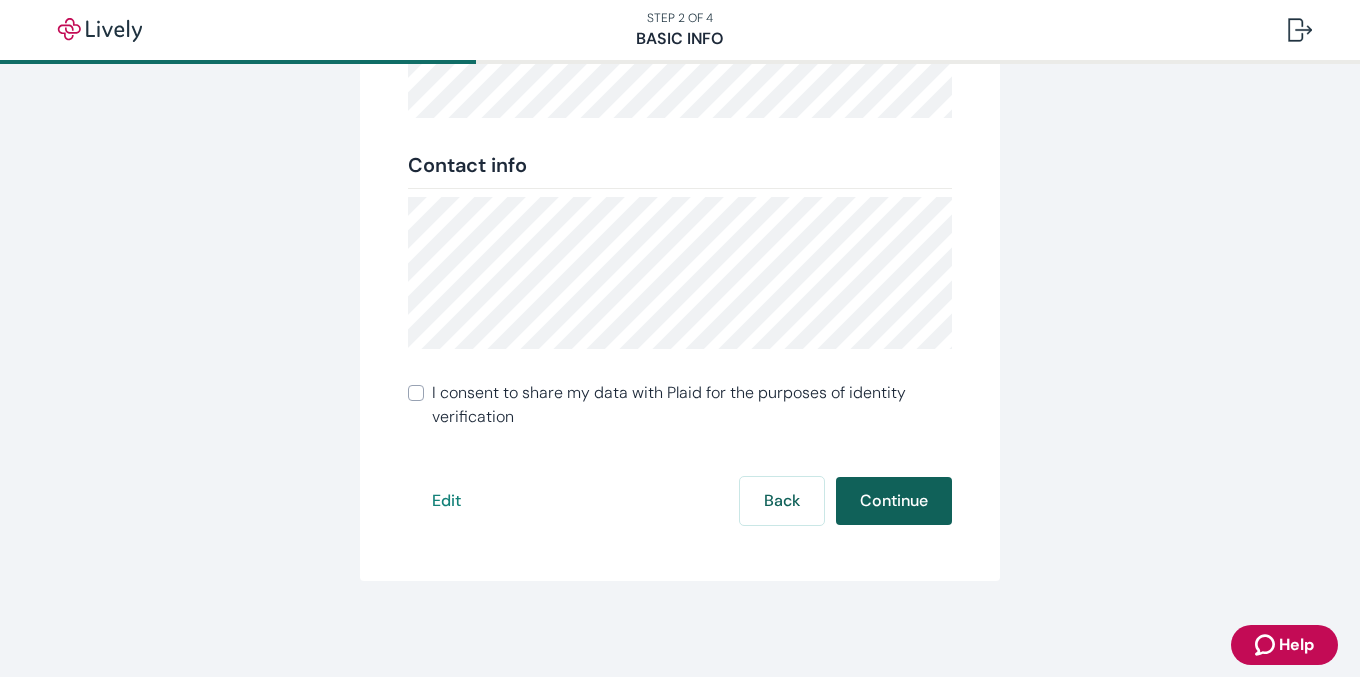 click on "Continue" at bounding box center (894, 501) 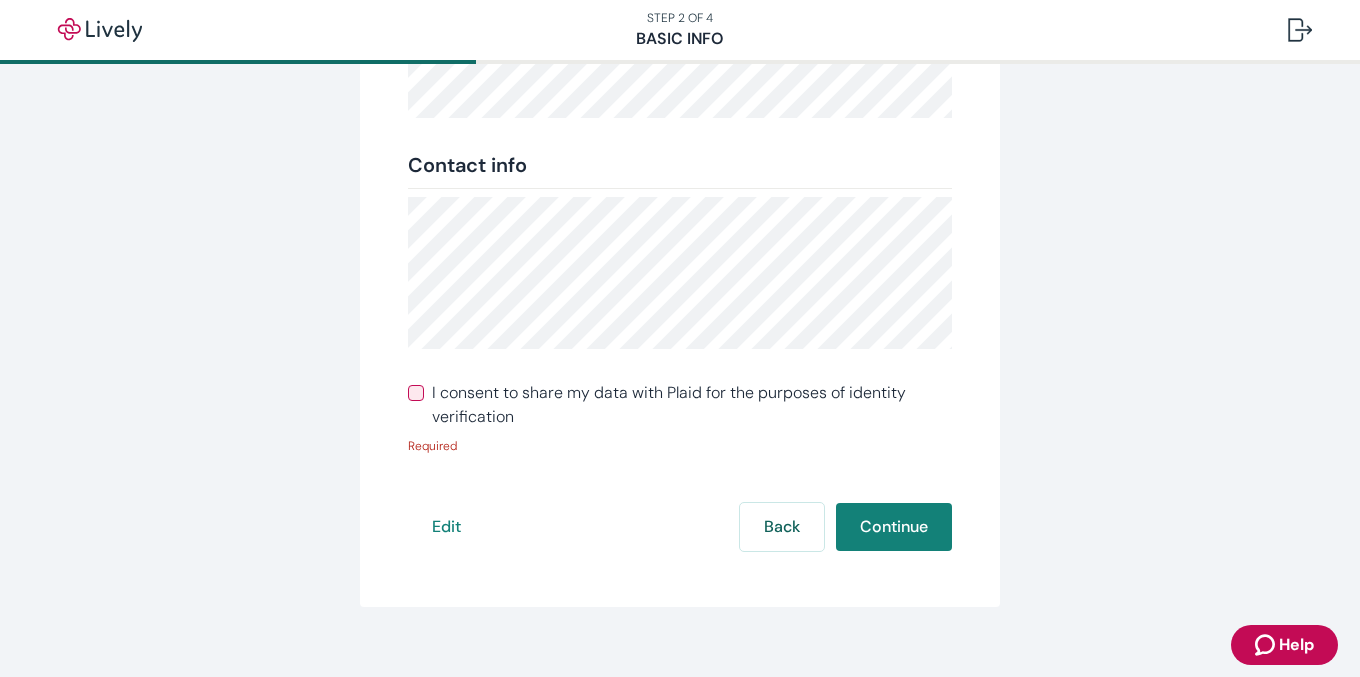 click on "I consent to share my data with Plaid for the purposes of identity verification" at bounding box center (416, 393) 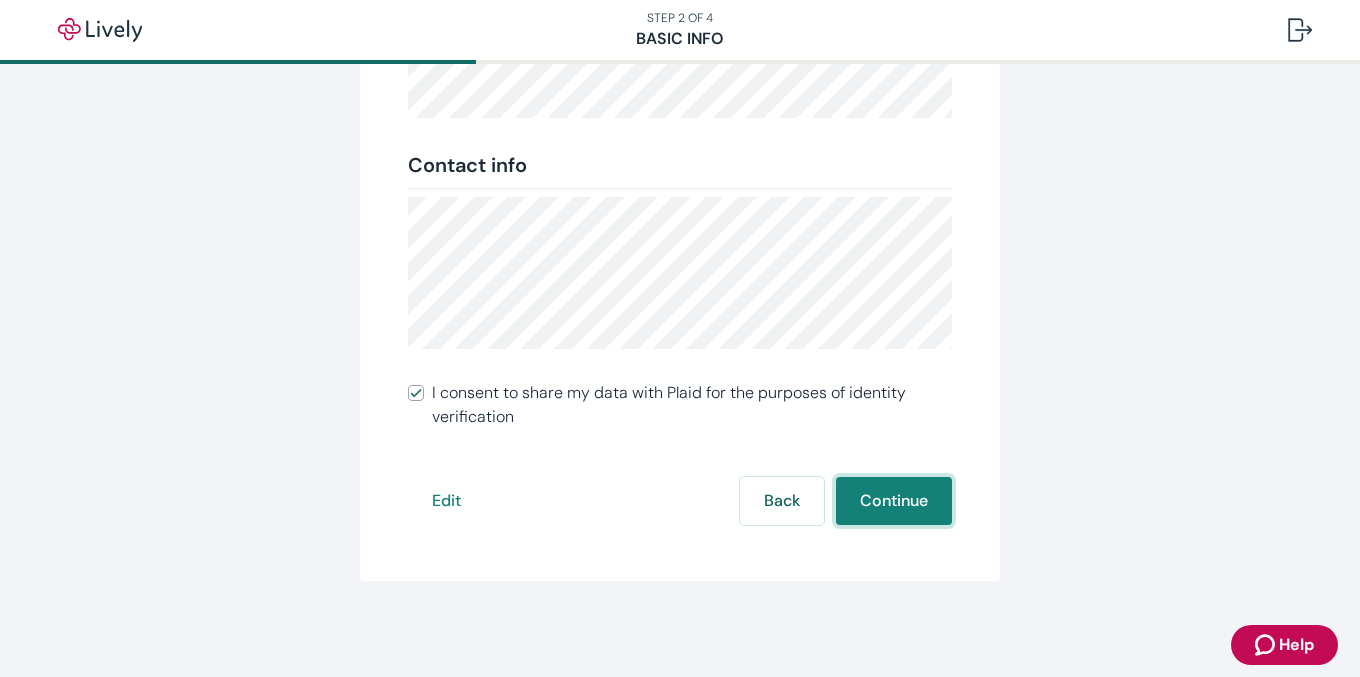 click on "Continue" at bounding box center (894, 501) 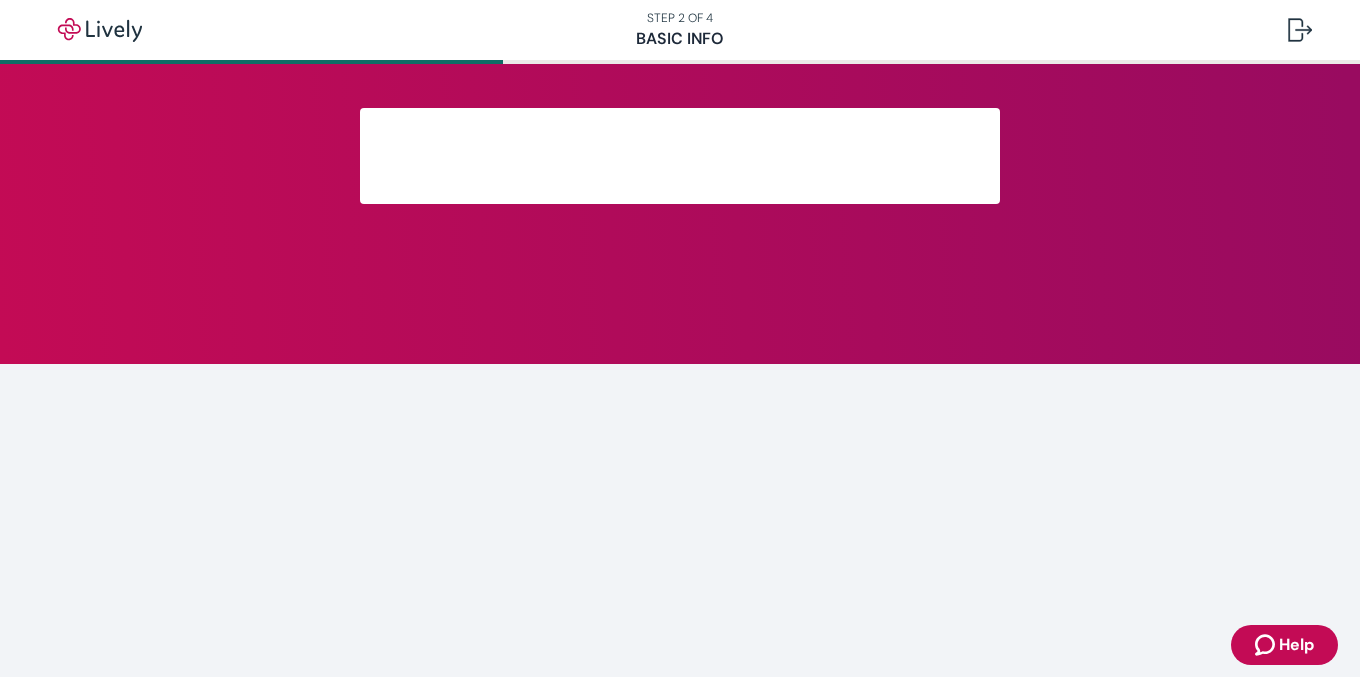 scroll, scrollTop: 0, scrollLeft: 0, axis: both 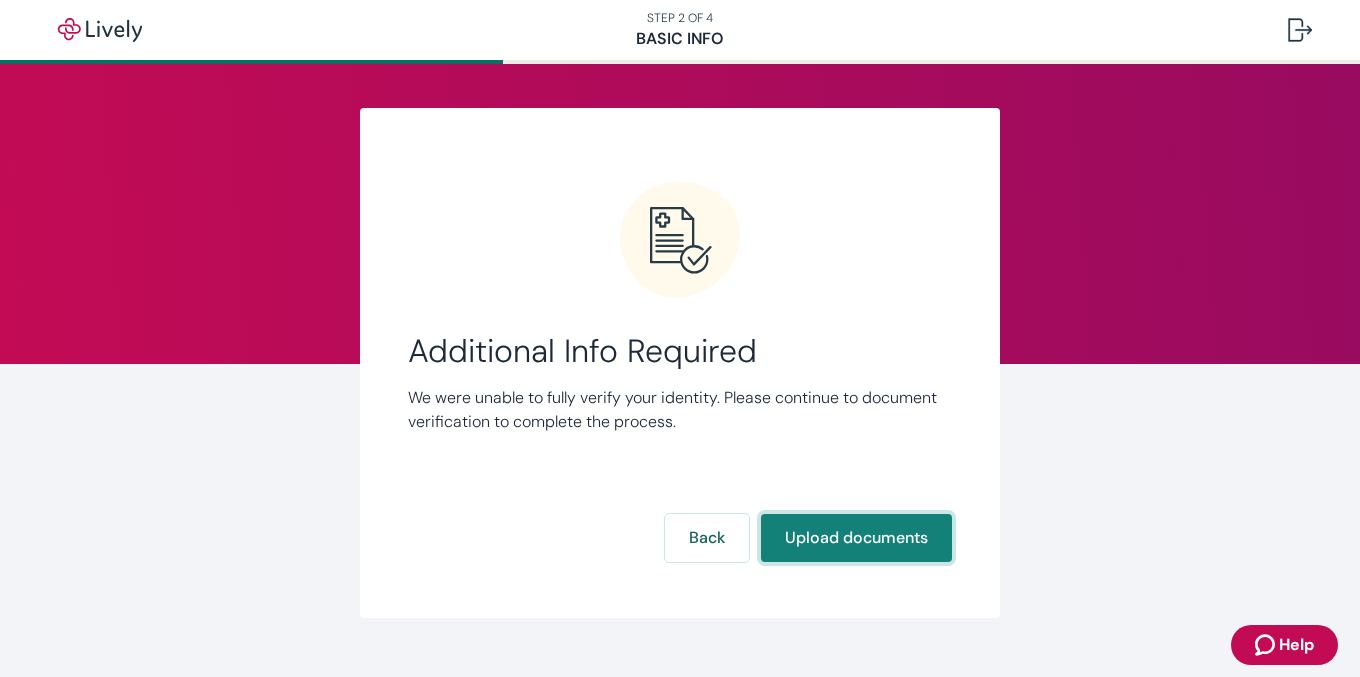 click on "Upload documents" at bounding box center (856, 538) 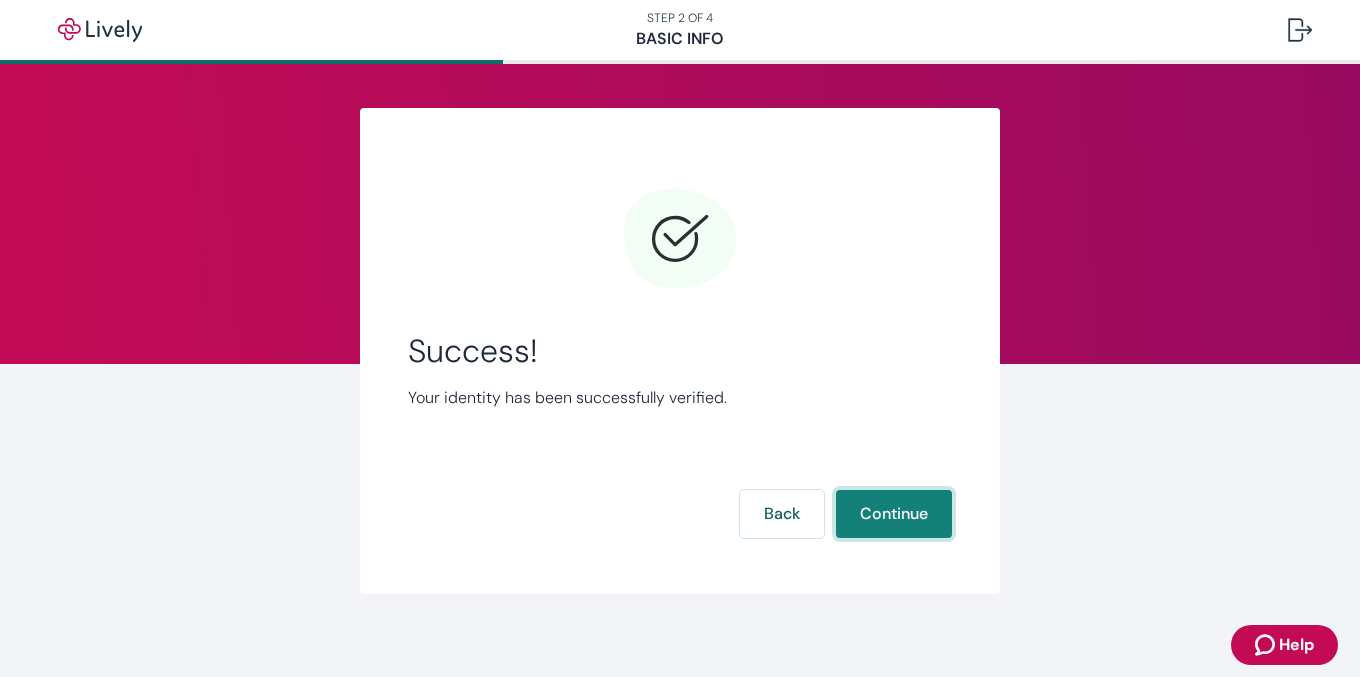 click on "Continue" at bounding box center (894, 514) 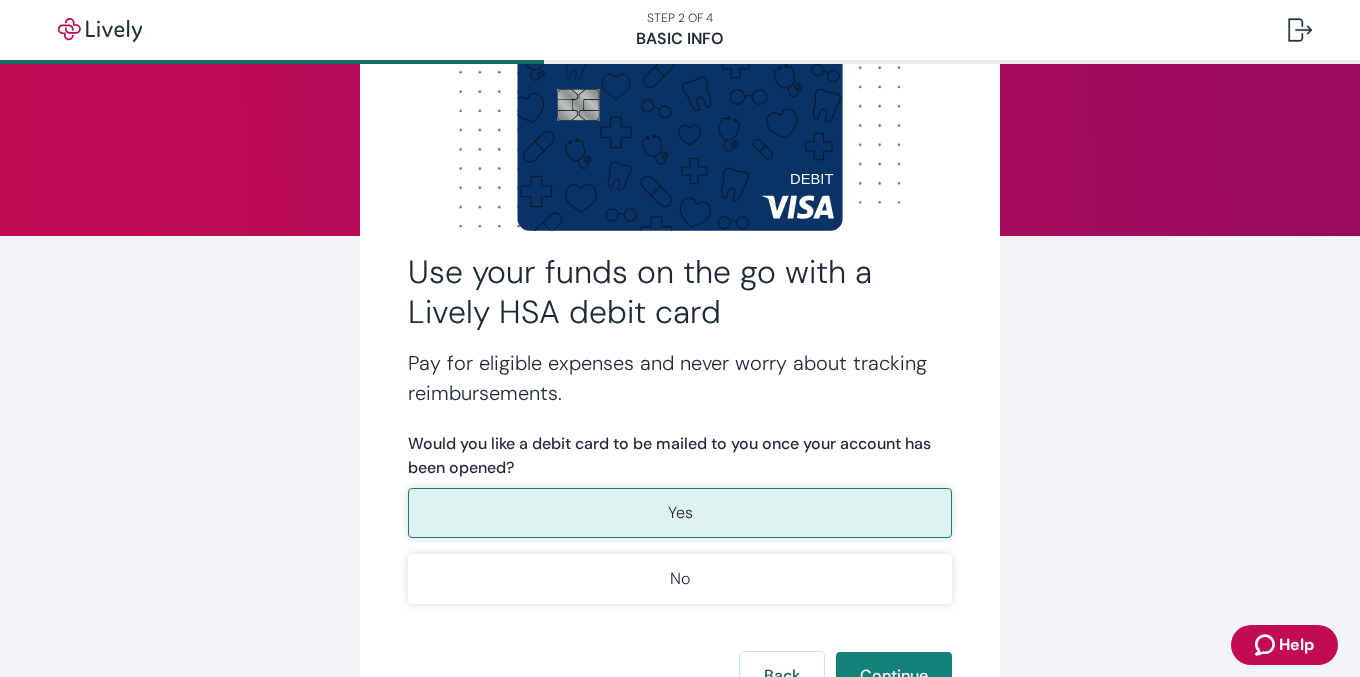 scroll, scrollTop: 130, scrollLeft: 0, axis: vertical 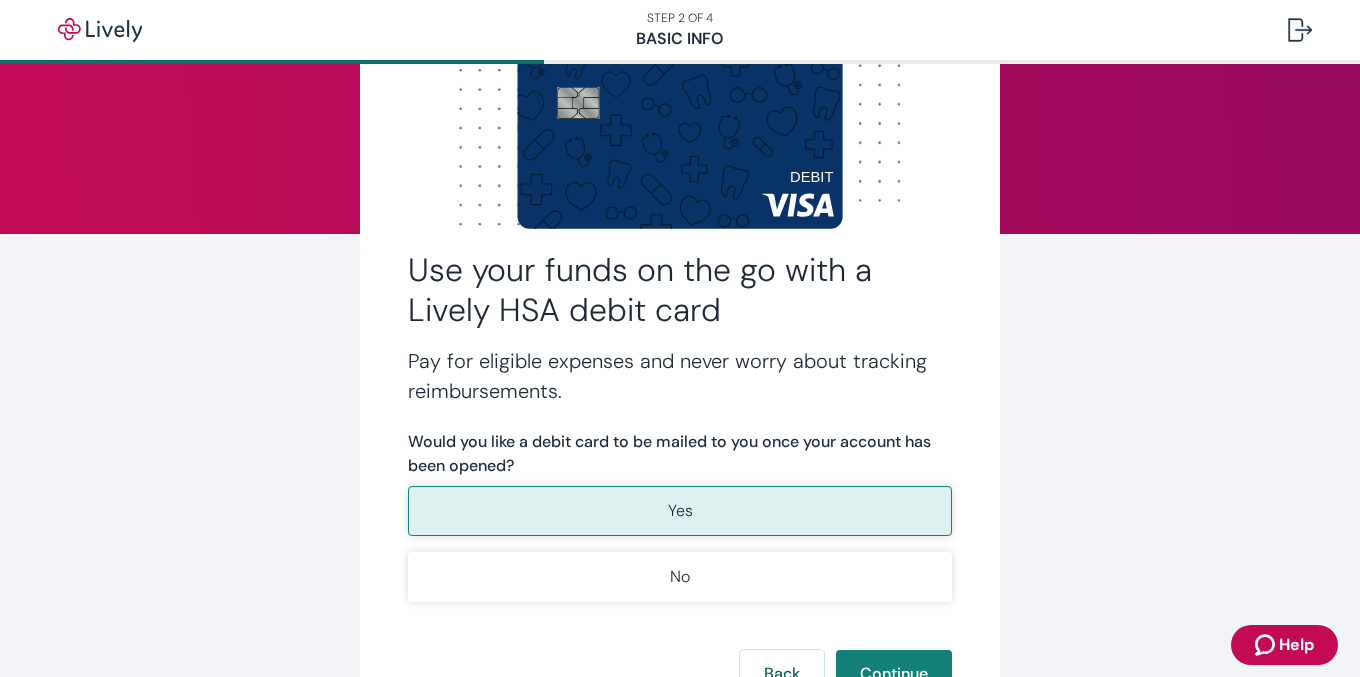 click on "Yes" at bounding box center (680, 511) 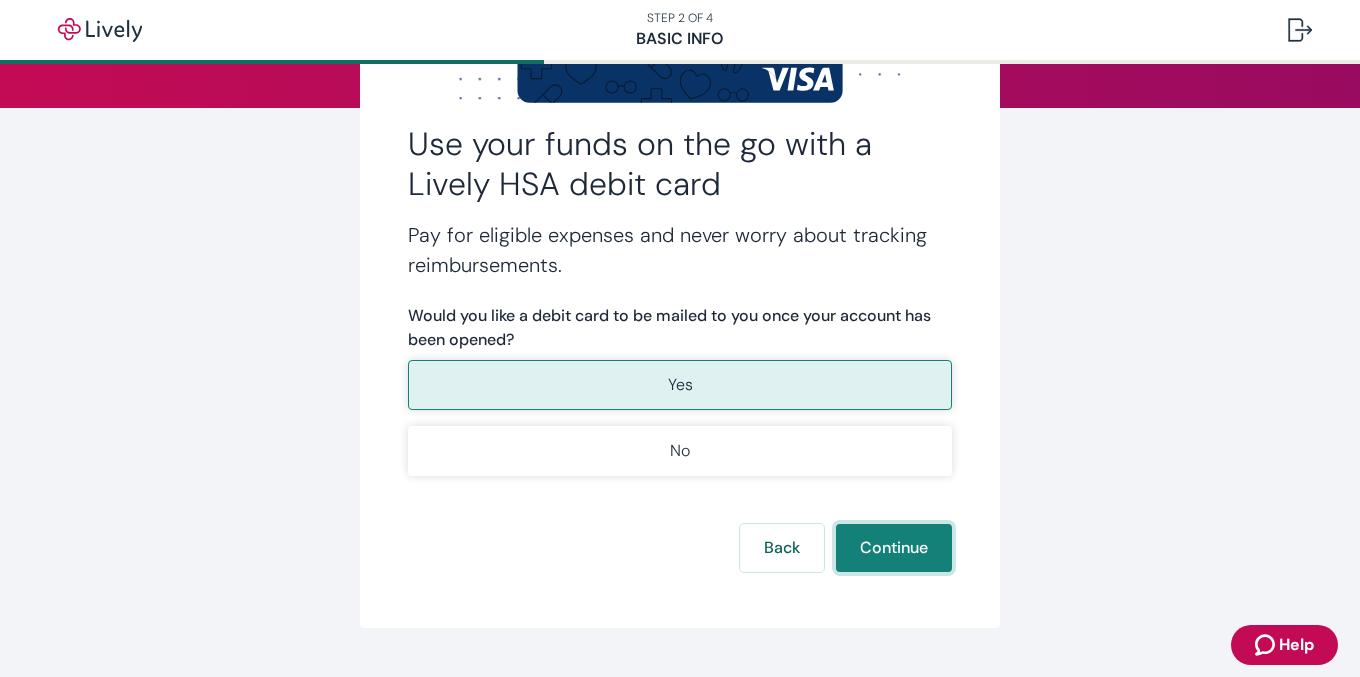 click on "Continue" at bounding box center [894, 548] 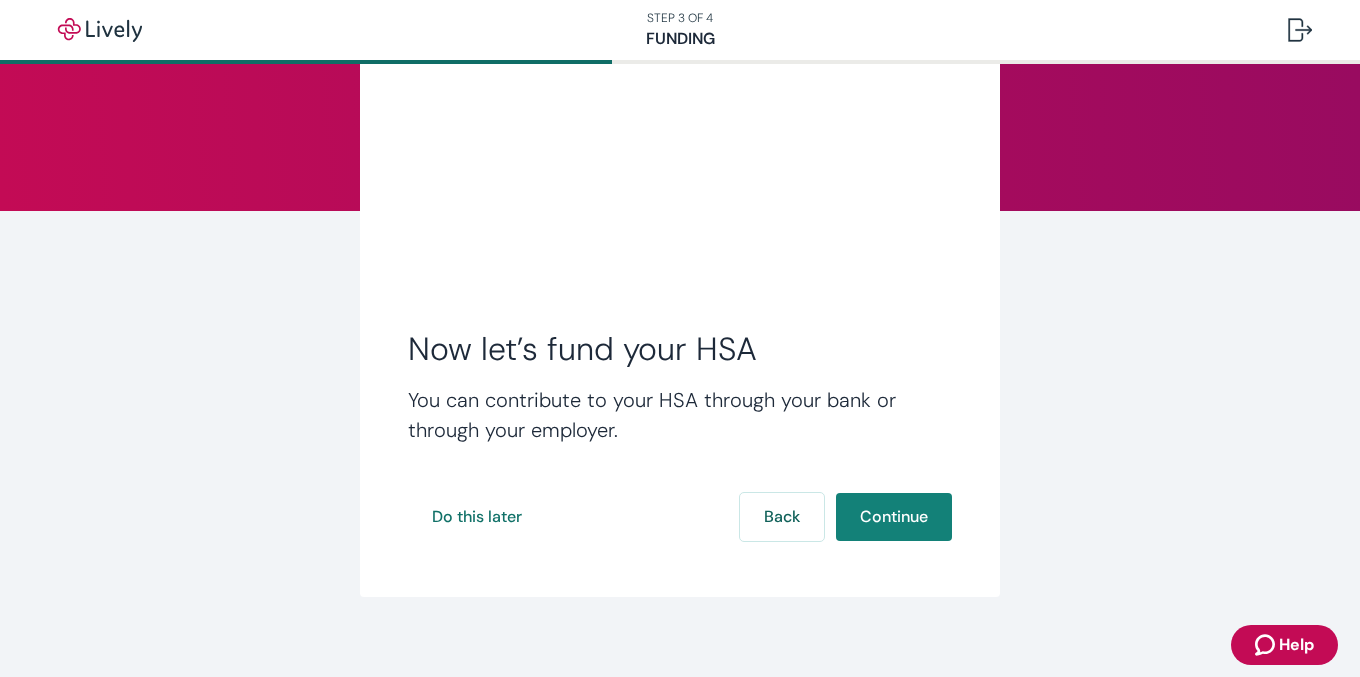 scroll, scrollTop: 169, scrollLeft: 0, axis: vertical 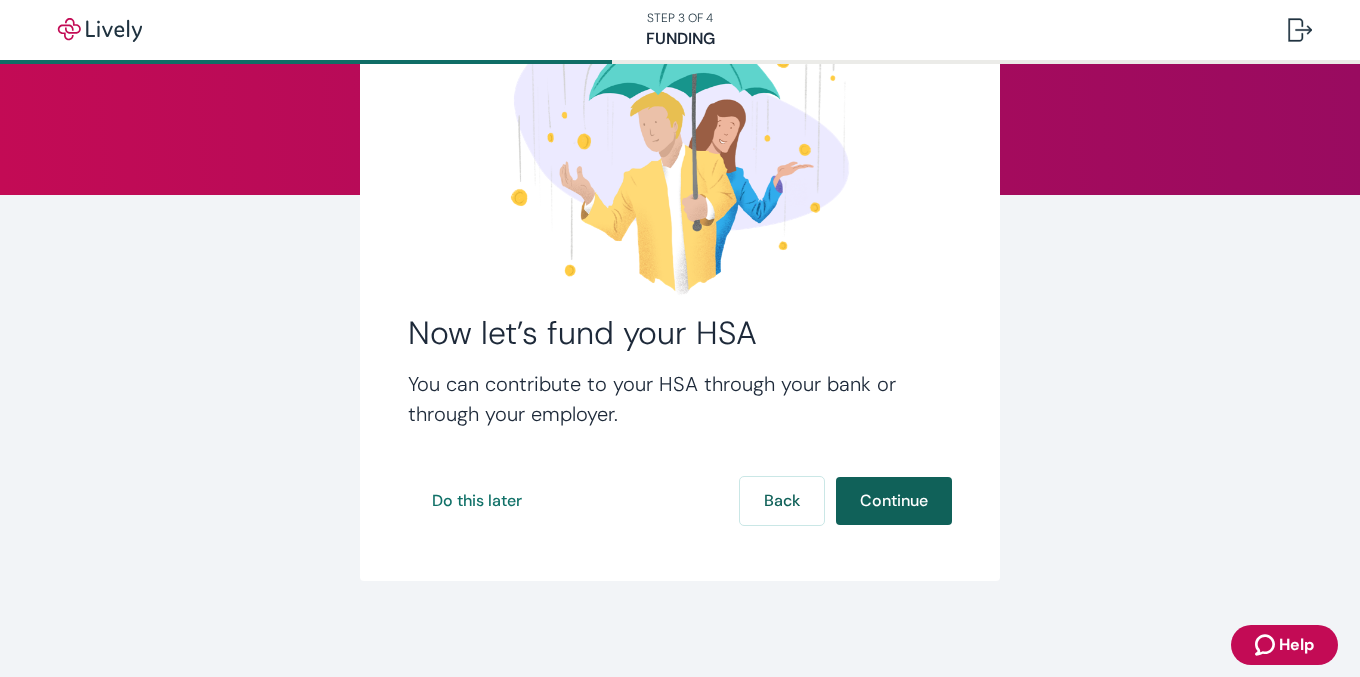click on "Continue" at bounding box center (894, 501) 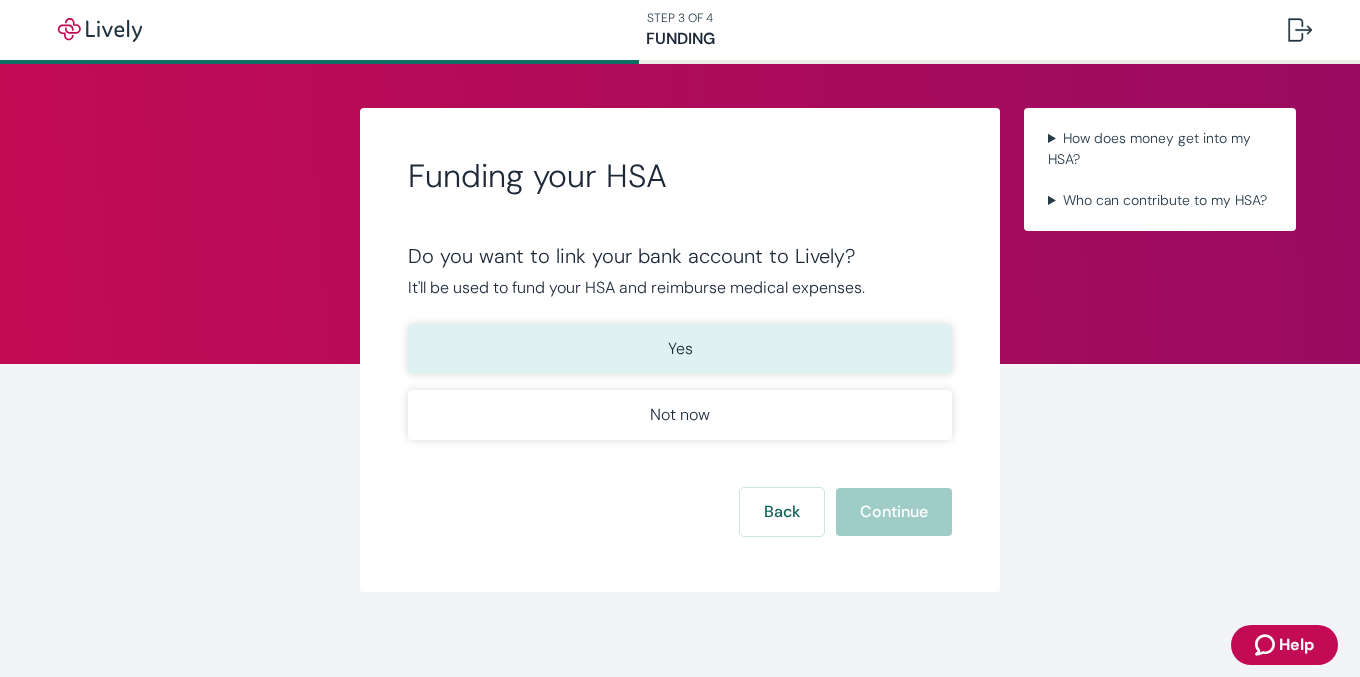click on "Yes" at bounding box center [680, 349] 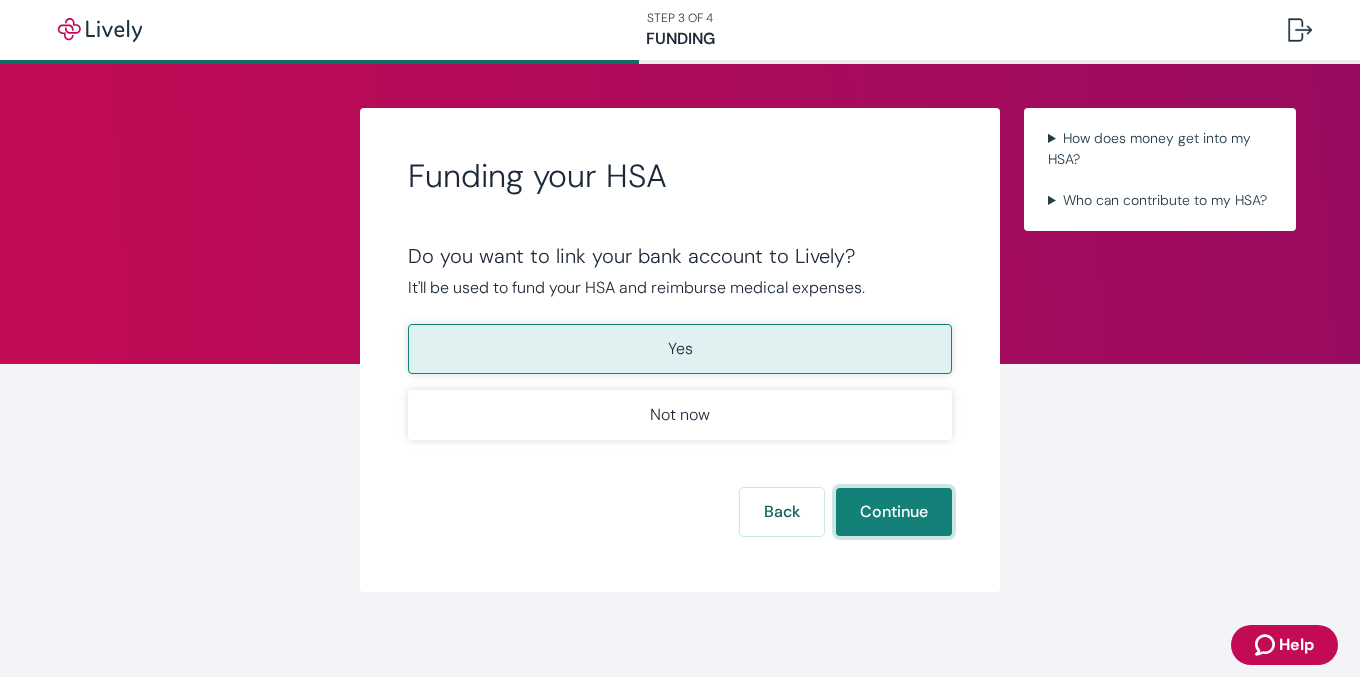 click on "Continue" at bounding box center (894, 512) 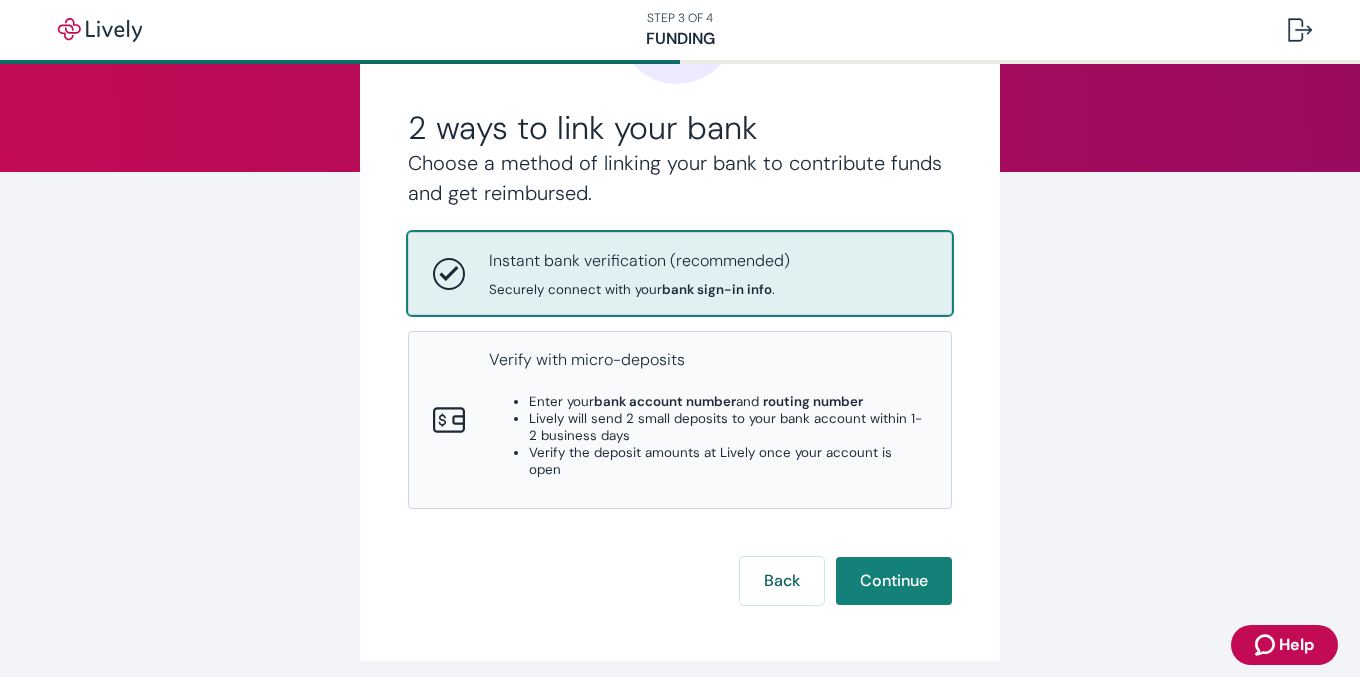scroll, scrollTop: 190, scrollLeft: 0, axis: vertical 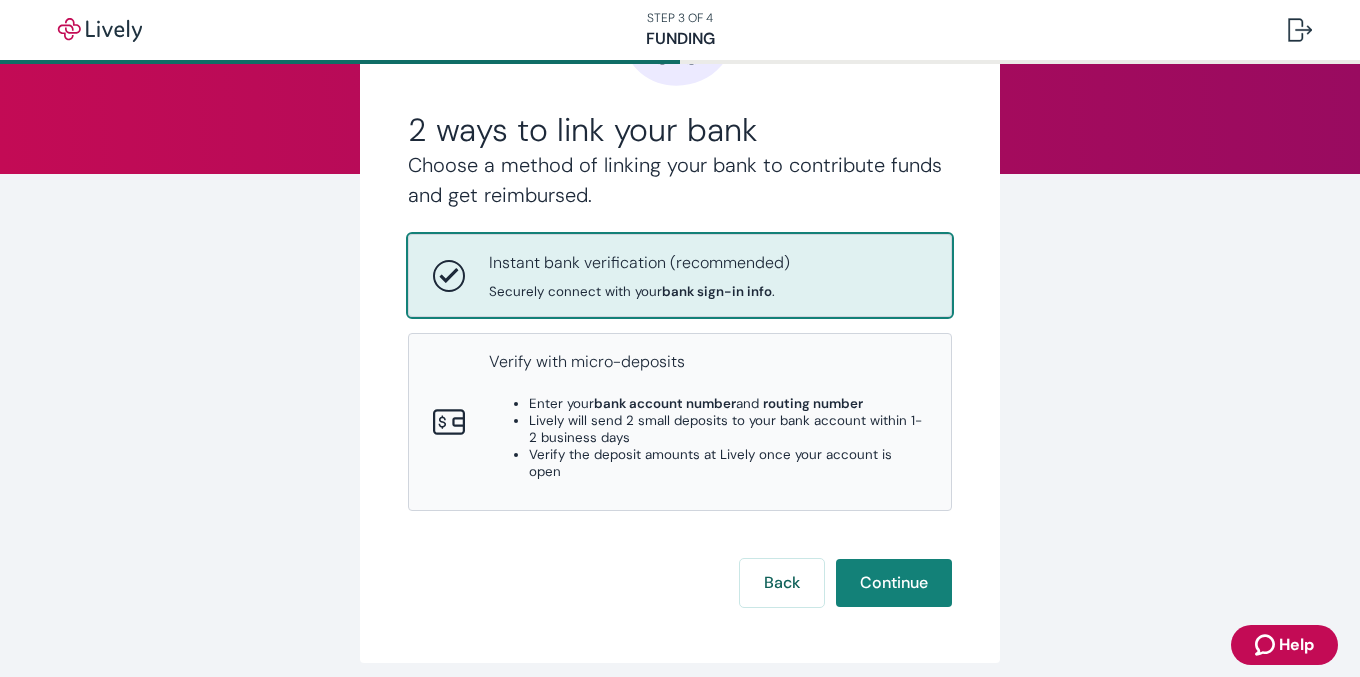 click on "Instant bank verification (recommended) Securely connect with your  bank sign-in info ." at bounding box center [639, 275] 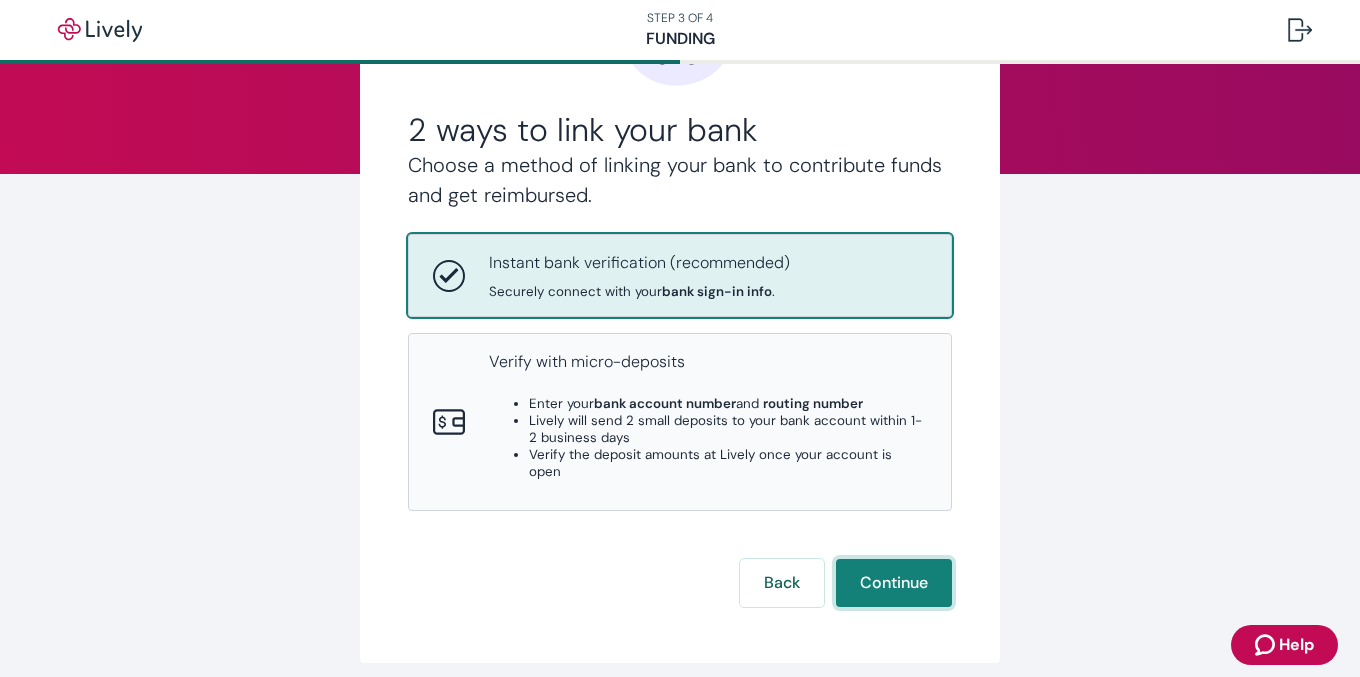 click on "Continue" at bounding box center [894, 583] 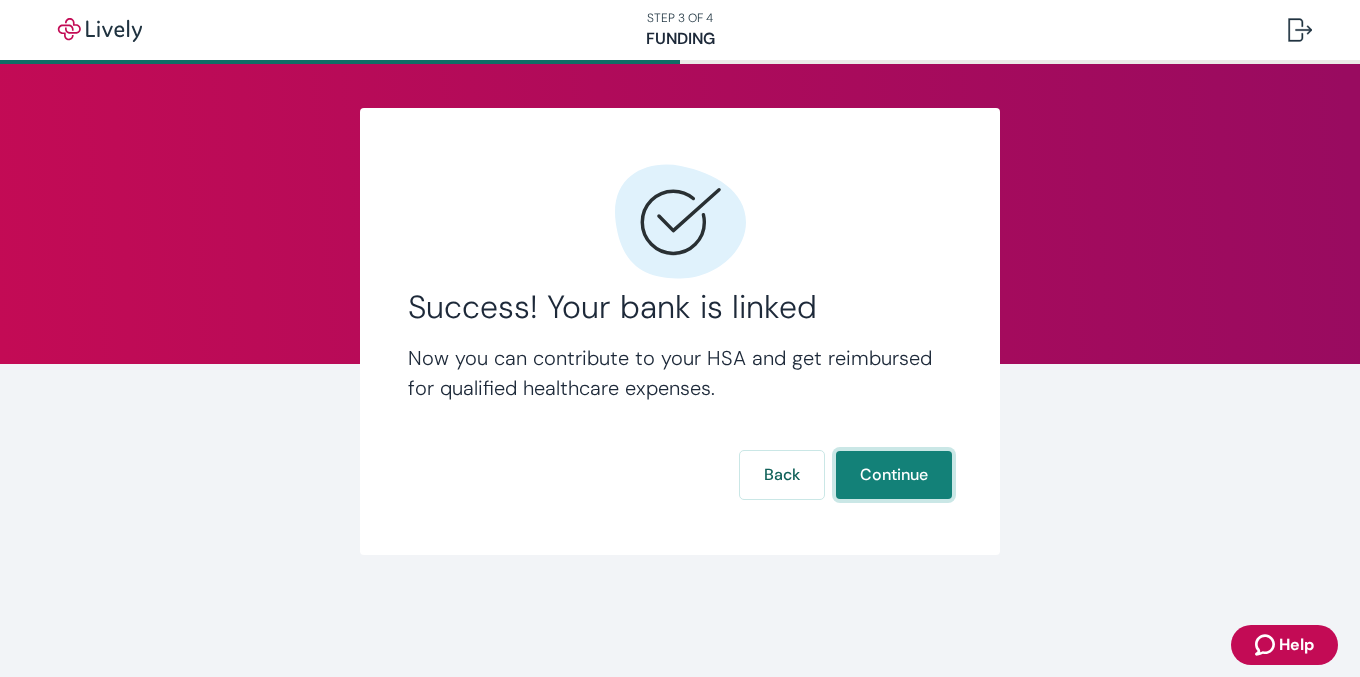 click on "Continue" at bounding box center (894, 475) 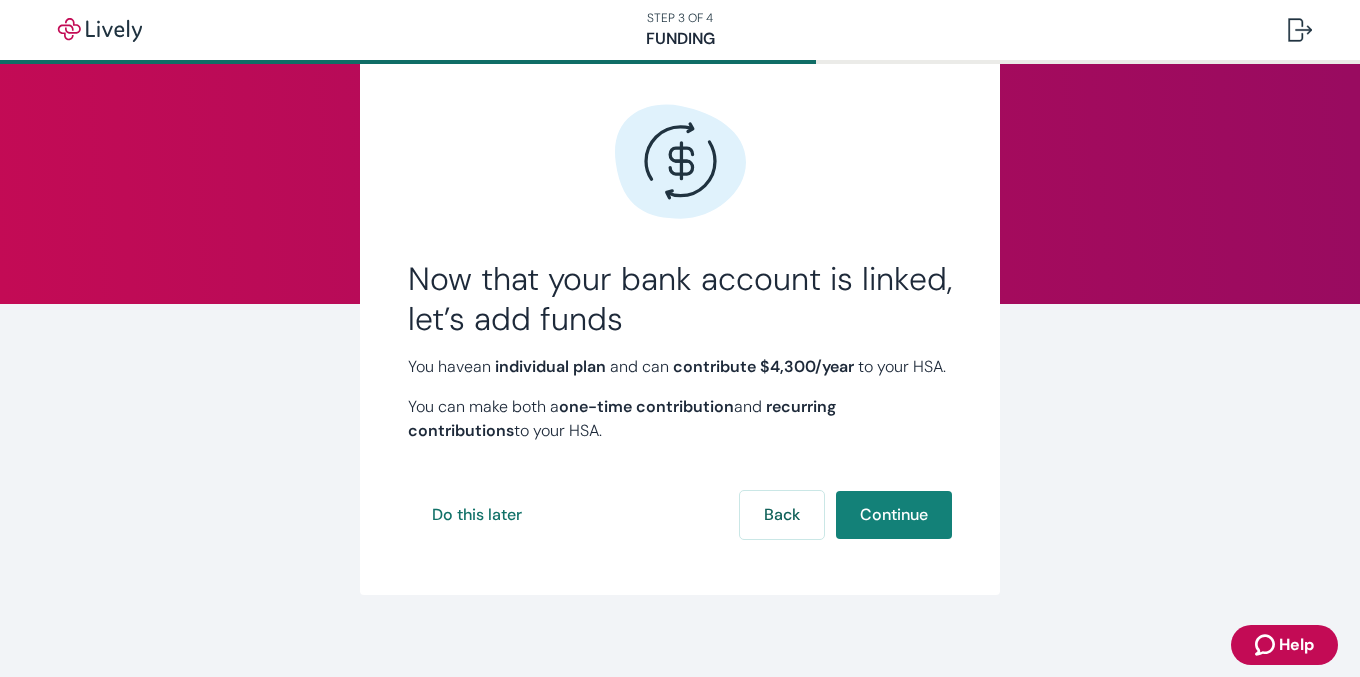 scroll, scrollTop: 97, scrollLeft: 0, axis: vertical 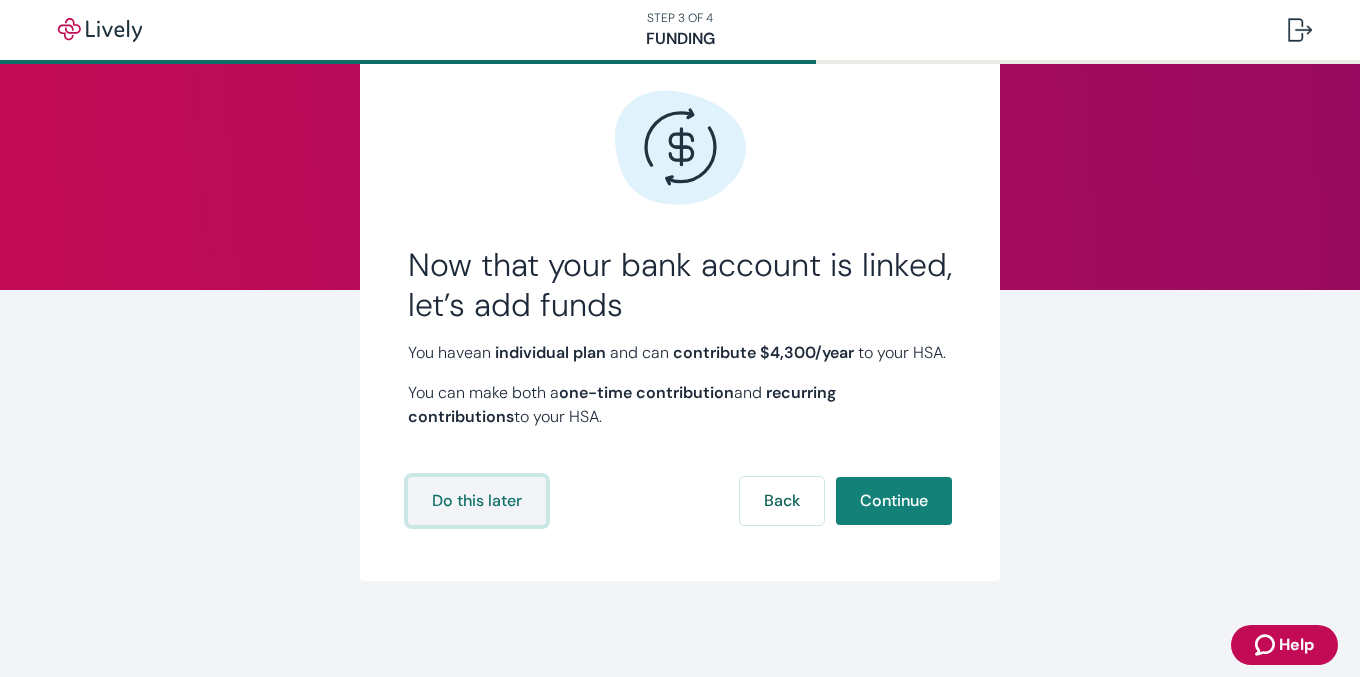 click on "Do this later" at bounding box center [477, 501] 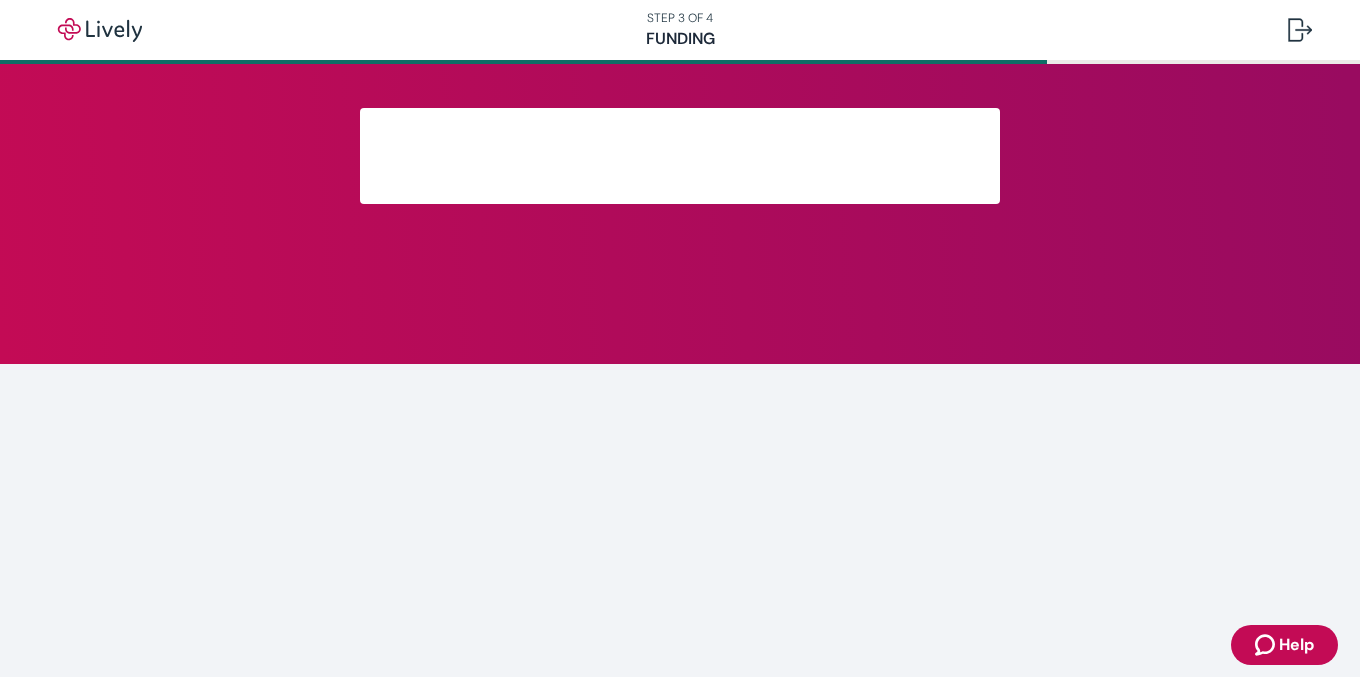 scroll, scrollTop: 0, scrollLeft: 0, axis: both 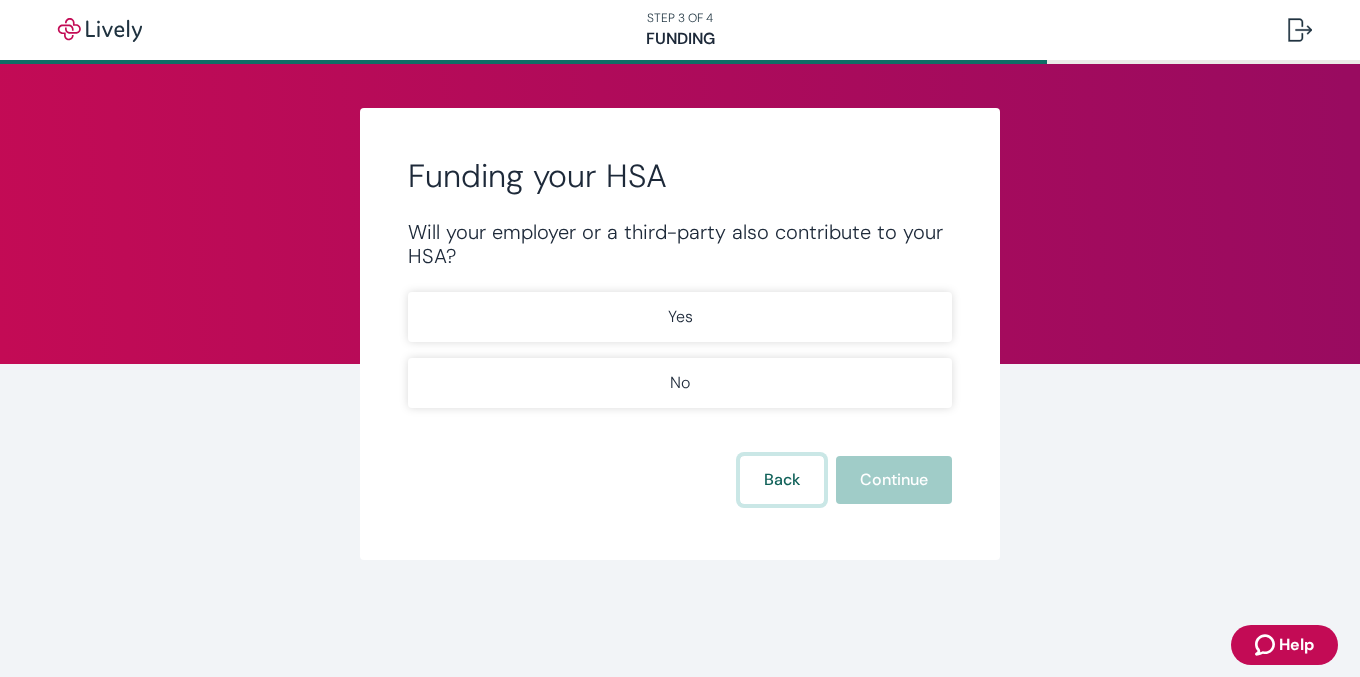 click on "Back" at bounding box center [782, 480] 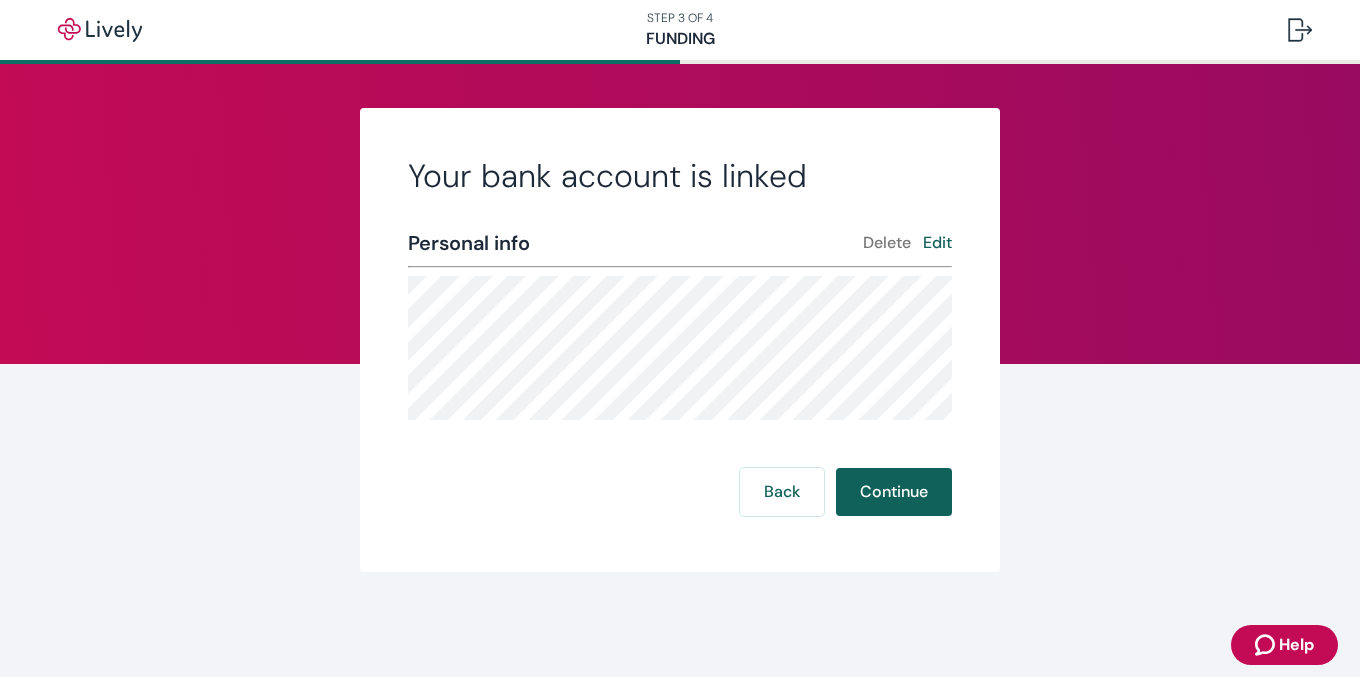 click on "Continue" at bounding box center (894, 492) 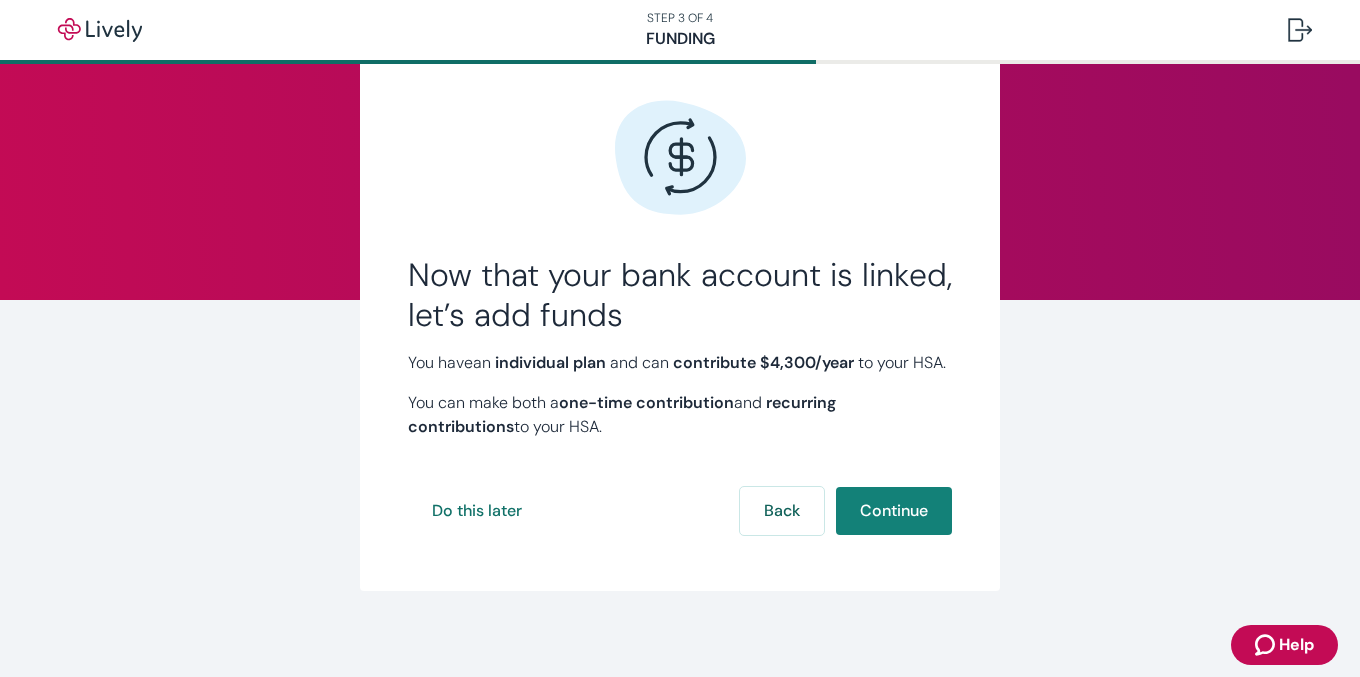 scroll, scrollTop: 97, scrollLeft: 0, axis: vertical 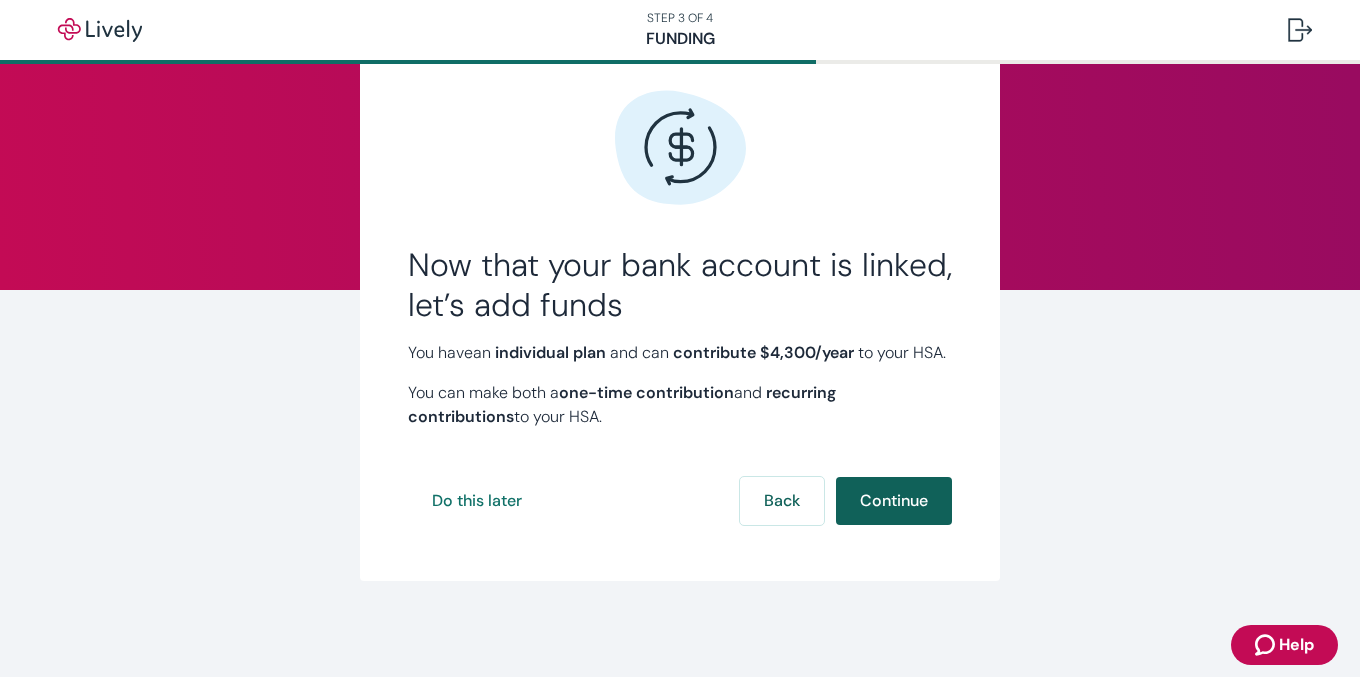 click on "Continue" at bounding box center (894, 501) 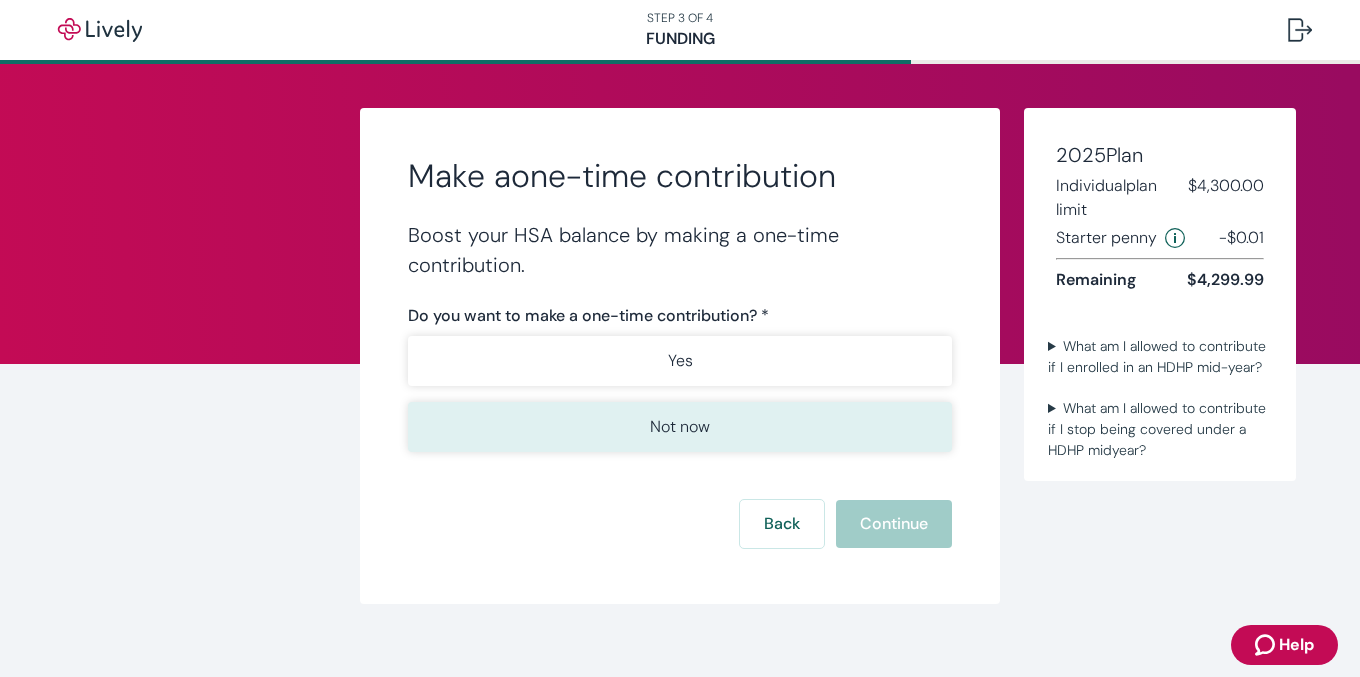 click on "Not now" at bounding box center (680, 427) 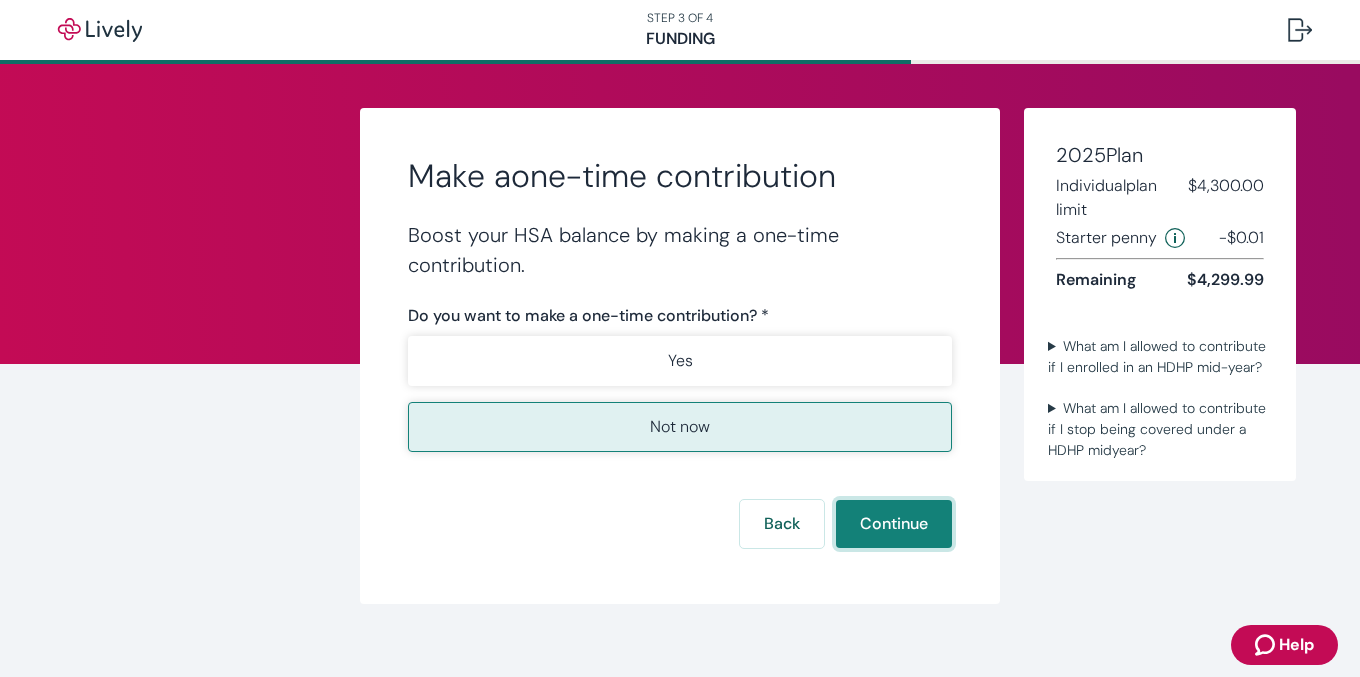 click on "Continue" at bounding box center (894, 524) 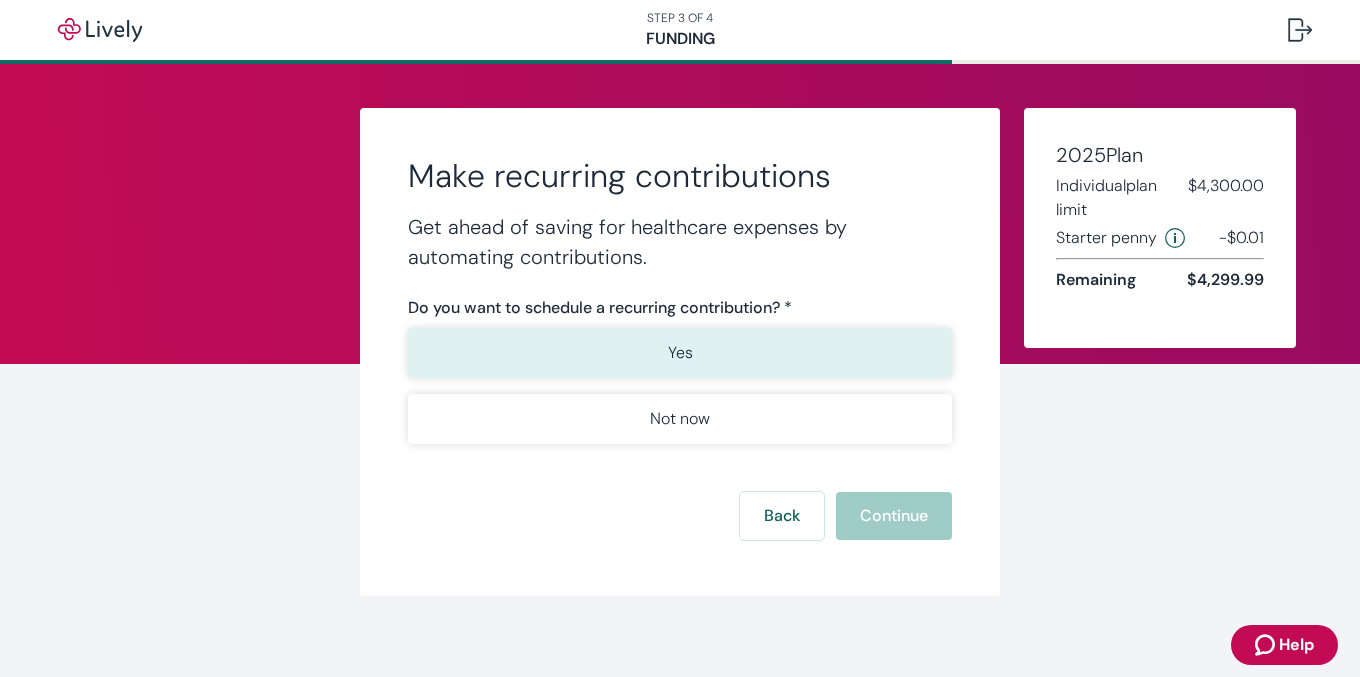 click on "Yes" at bounding box center [680, 353] 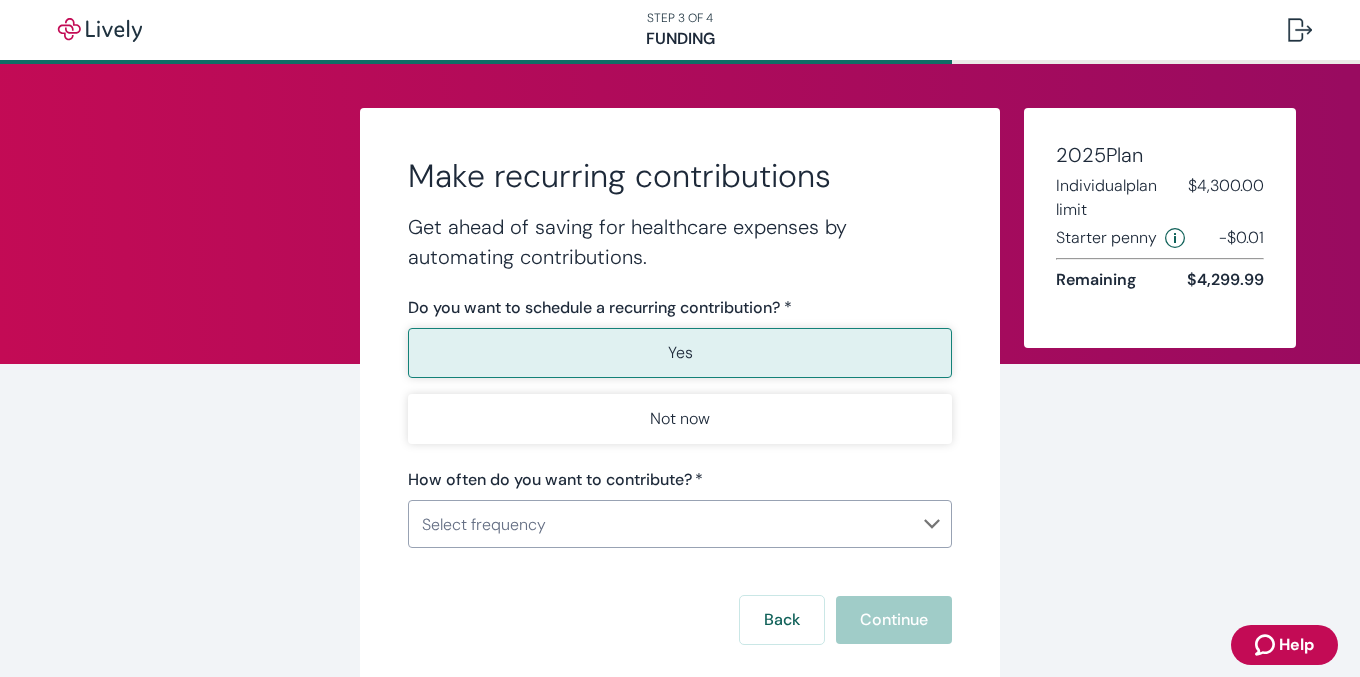 click on "Help STEP 3 OF 4 Funding Make recurring contributions Get ahead of saving for healthcare expenses by automating contributions. Do you want to schedule a recurring contribution? * Yes Not now How often do you want to contribute?   * Select frequency ​ Back Continue 2025  Plan Individual  plan limit $4,300.00 Starter penny -$0.01 Remaining $4,299.99" at bounding box center [680, 338] 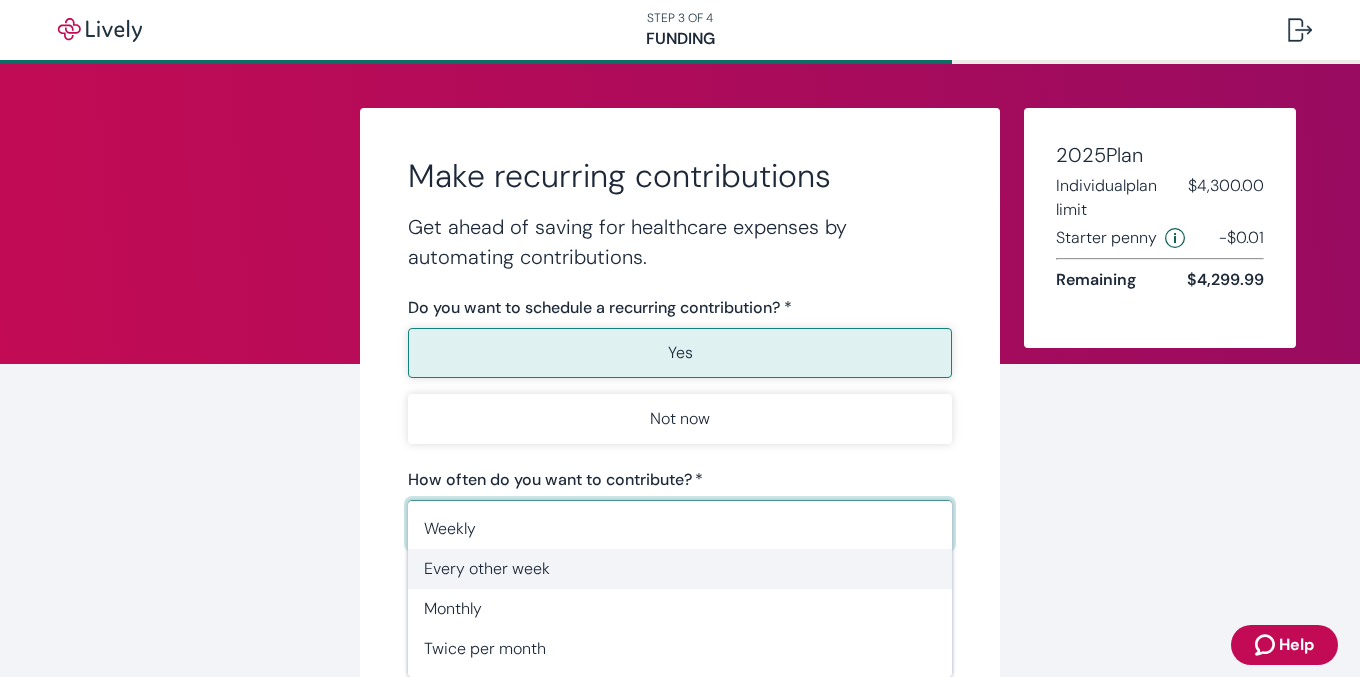 click on "Every other week" at bounding box center [680, 569] 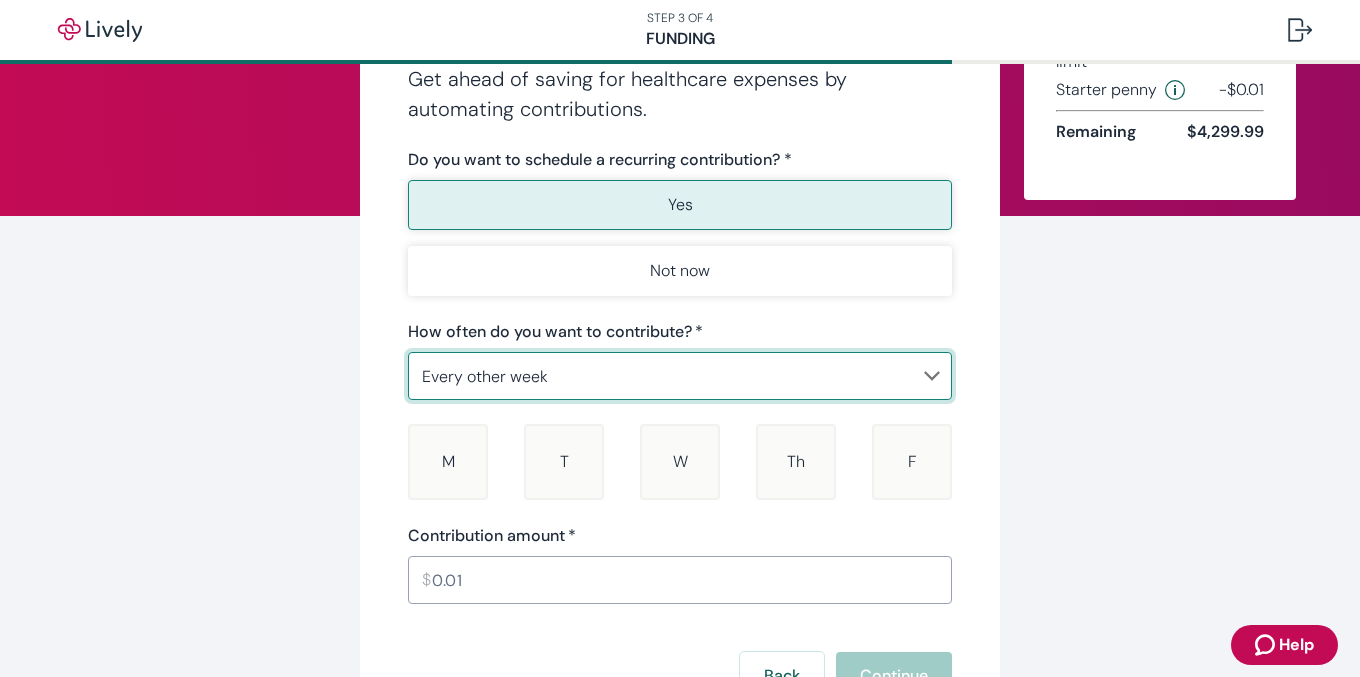 scroll, scrollTop: 151, scrollLeft: 0, axis: vertical 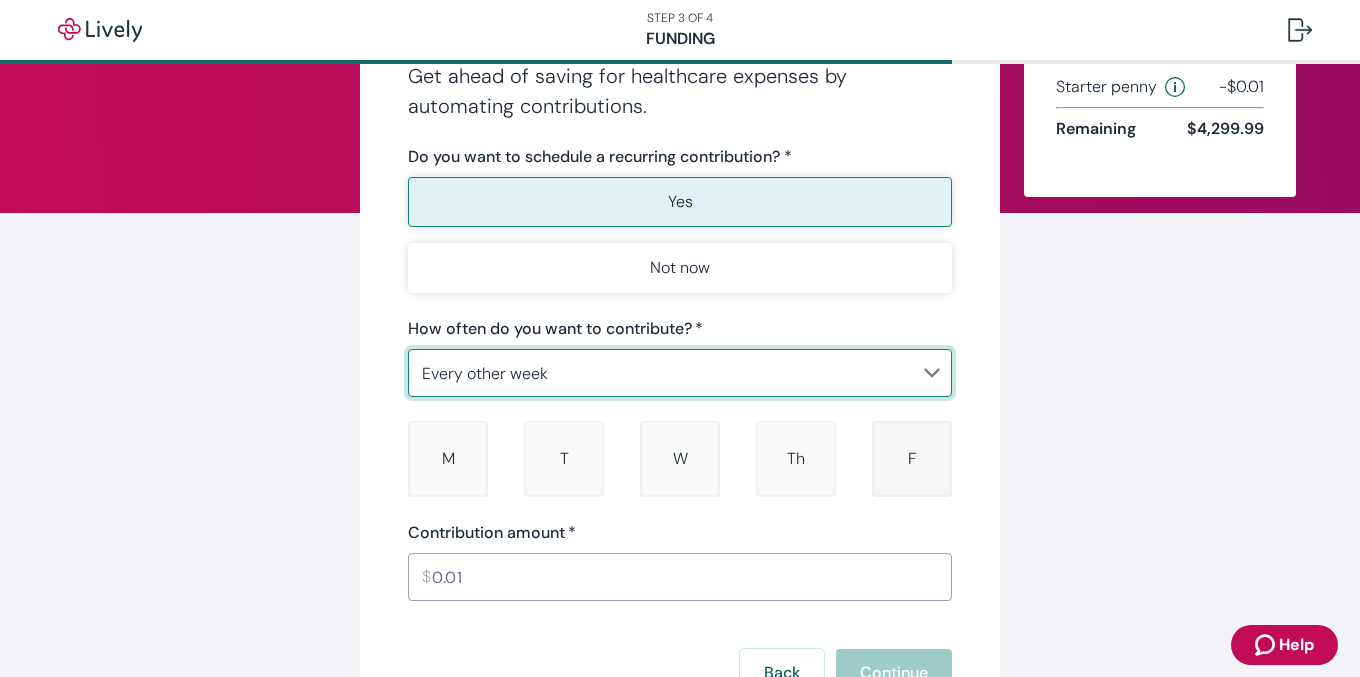 click on "F Friday" at bounding box center [912, 459] 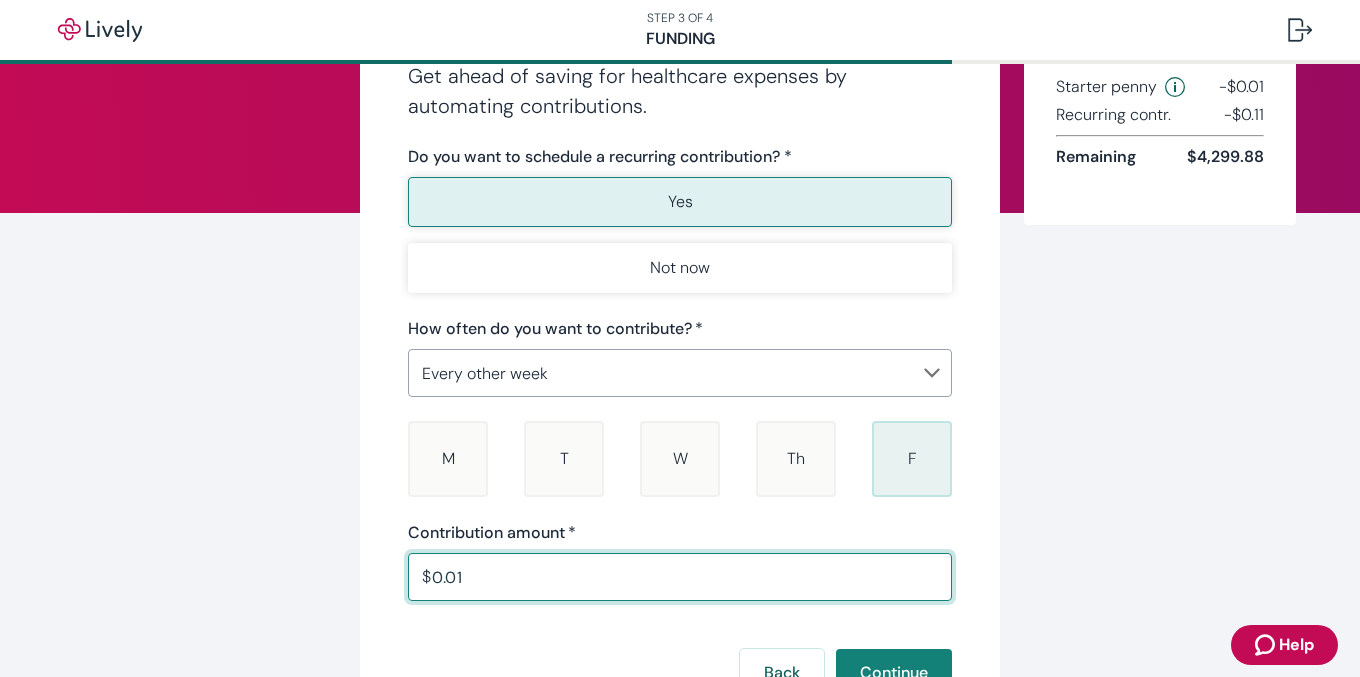 drag, startPoint x: 489, startPoint y: 580, endPoint x: 387, endPoint y: 585, distance: 102.122475 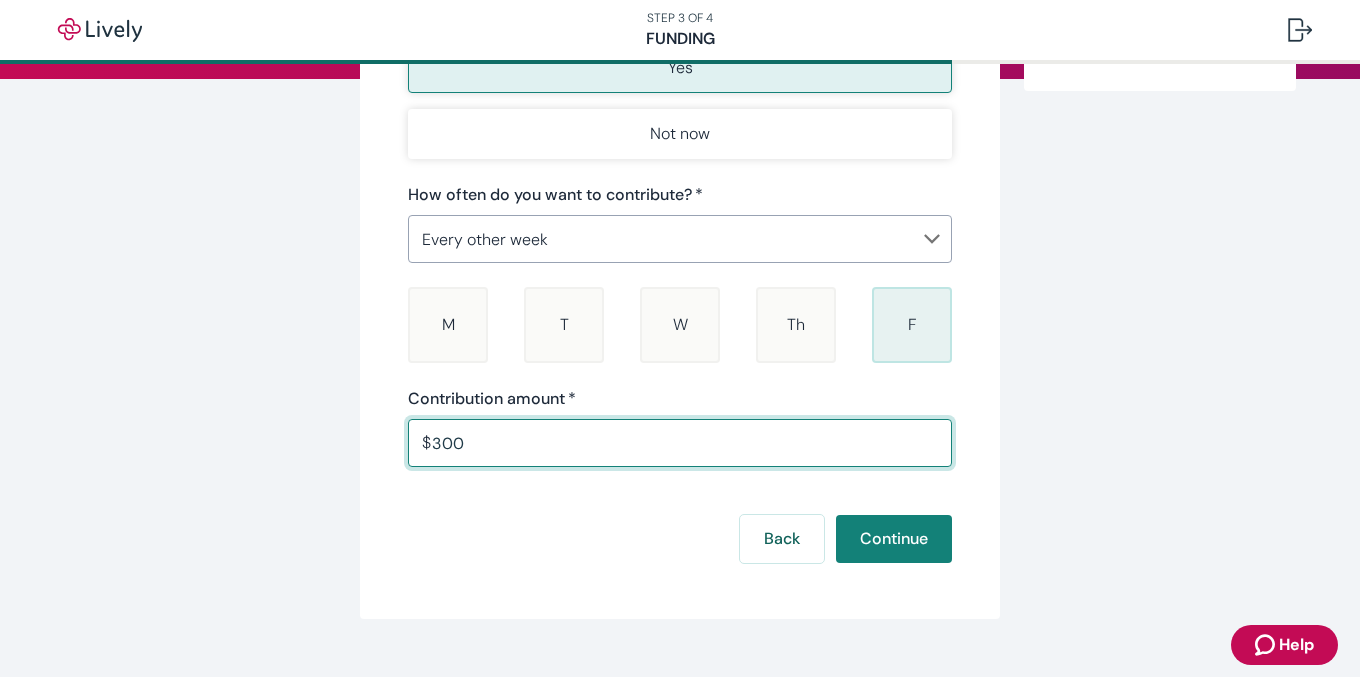 scroll, scrollTop: 317, scrollLeft: 0, axis: vertical 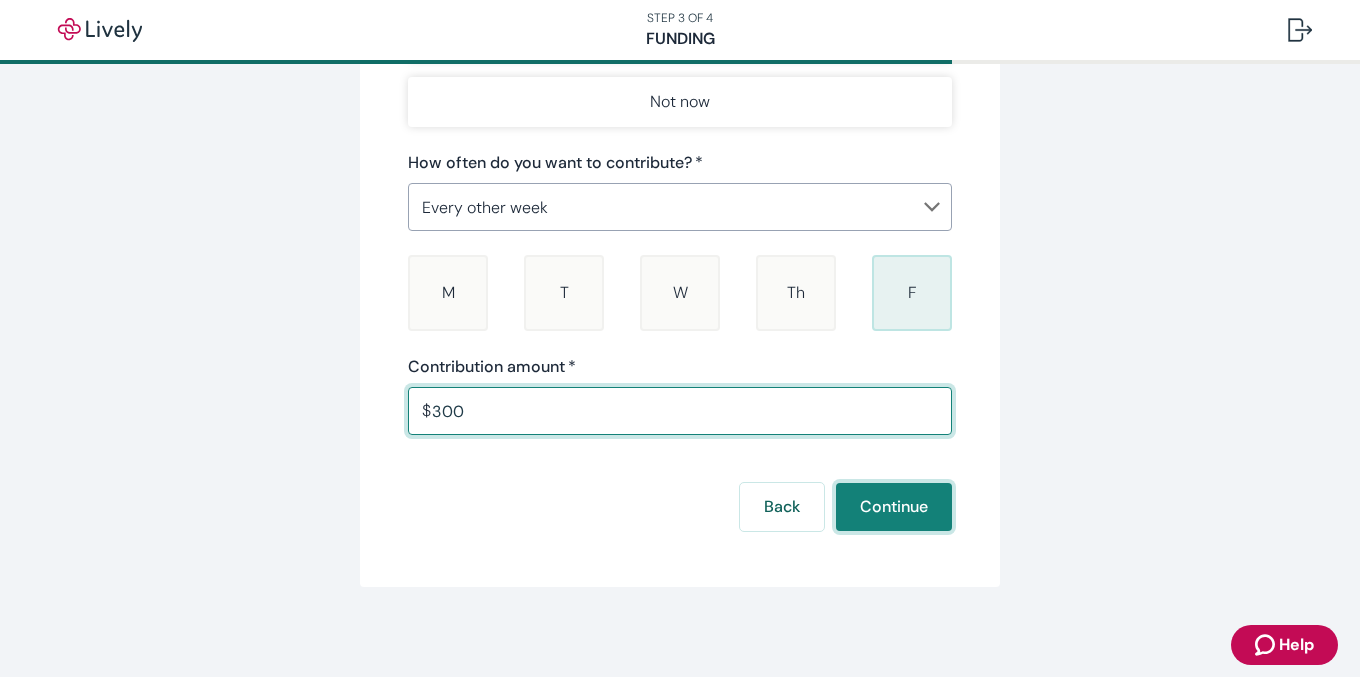 type on "300.00" 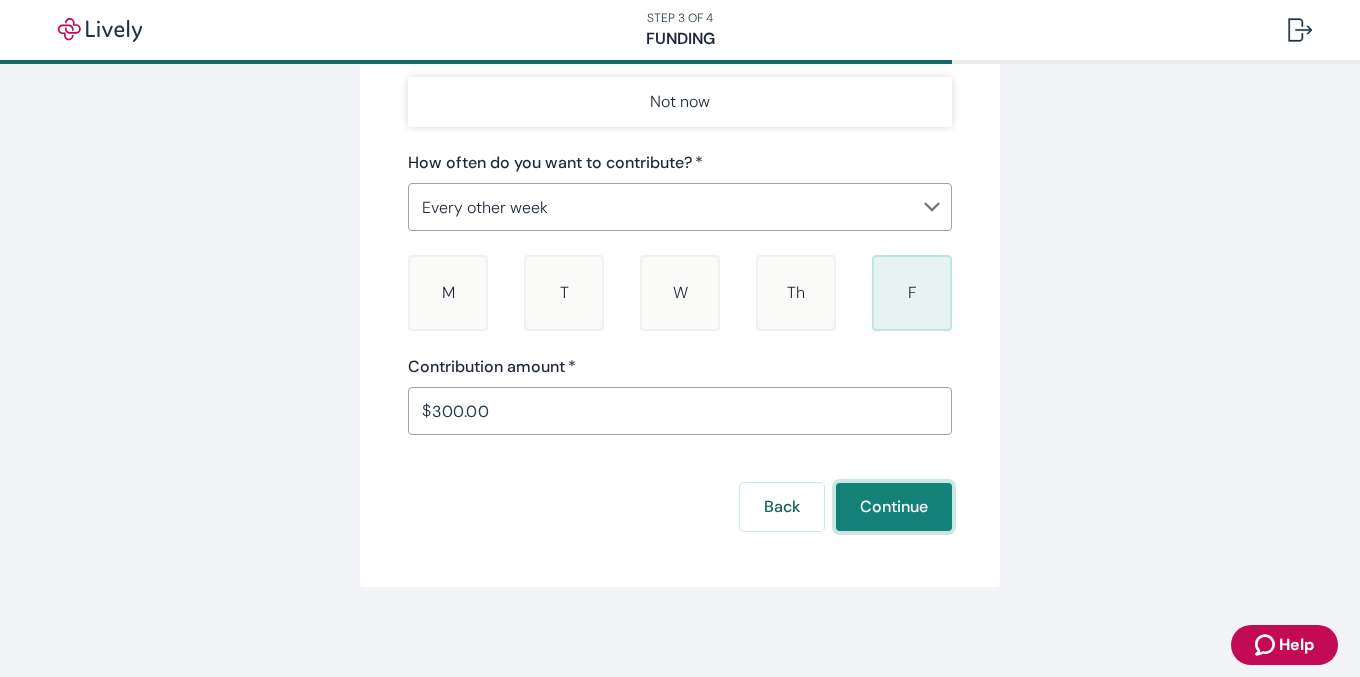 click on "Continue" at bounding box center [894, 507] 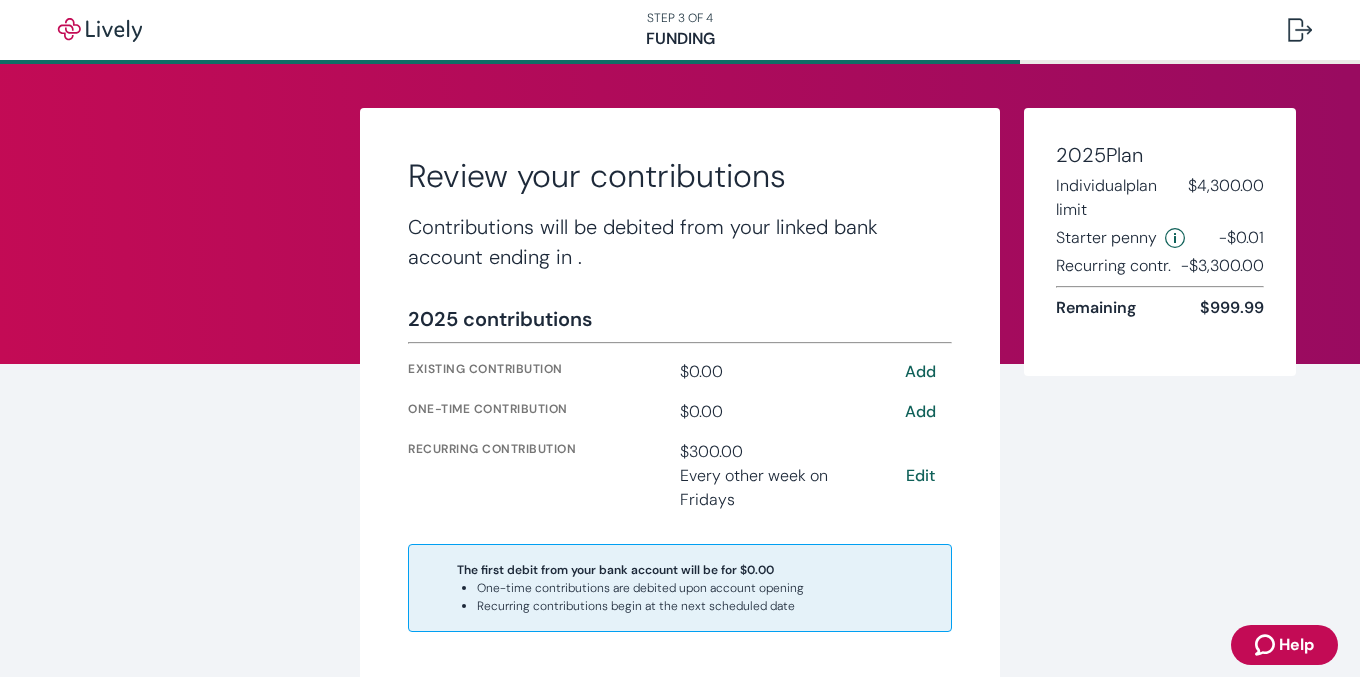 scroll, scrollTop: 203, scrollLeft: 0, axis: vertical 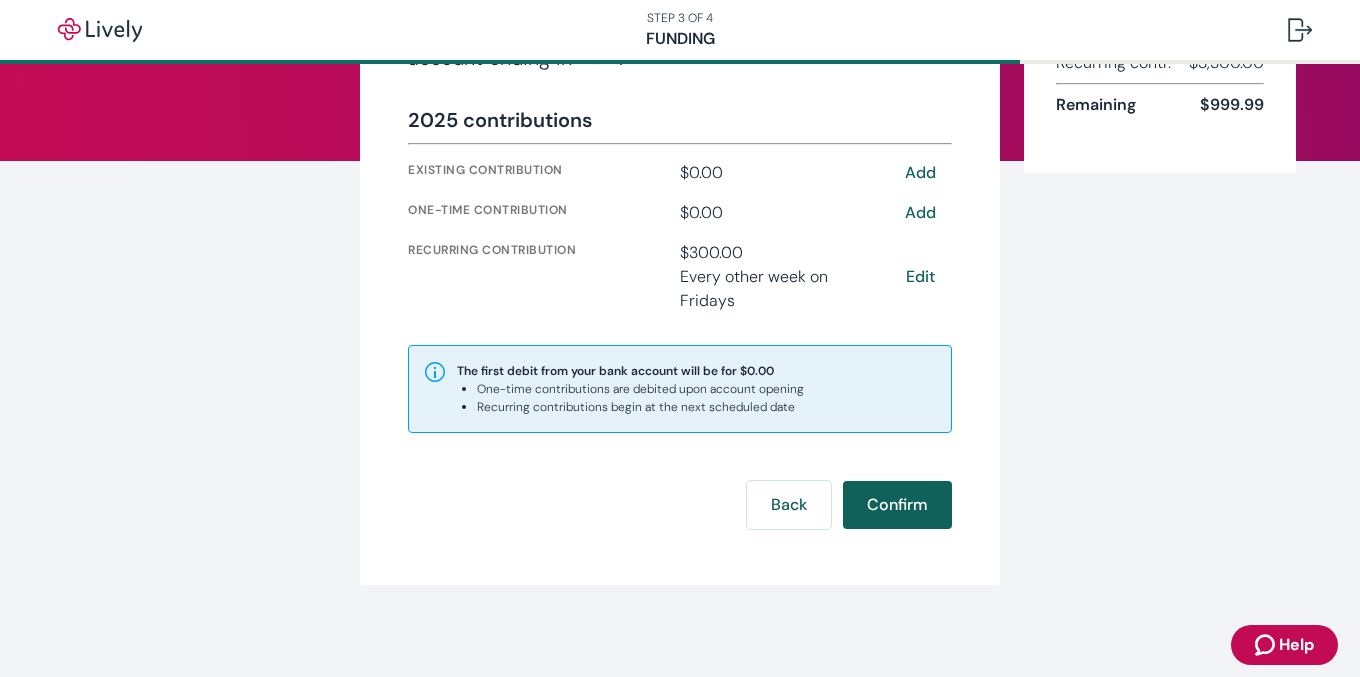 click on "Confirm" at bounding box center [897, 505] 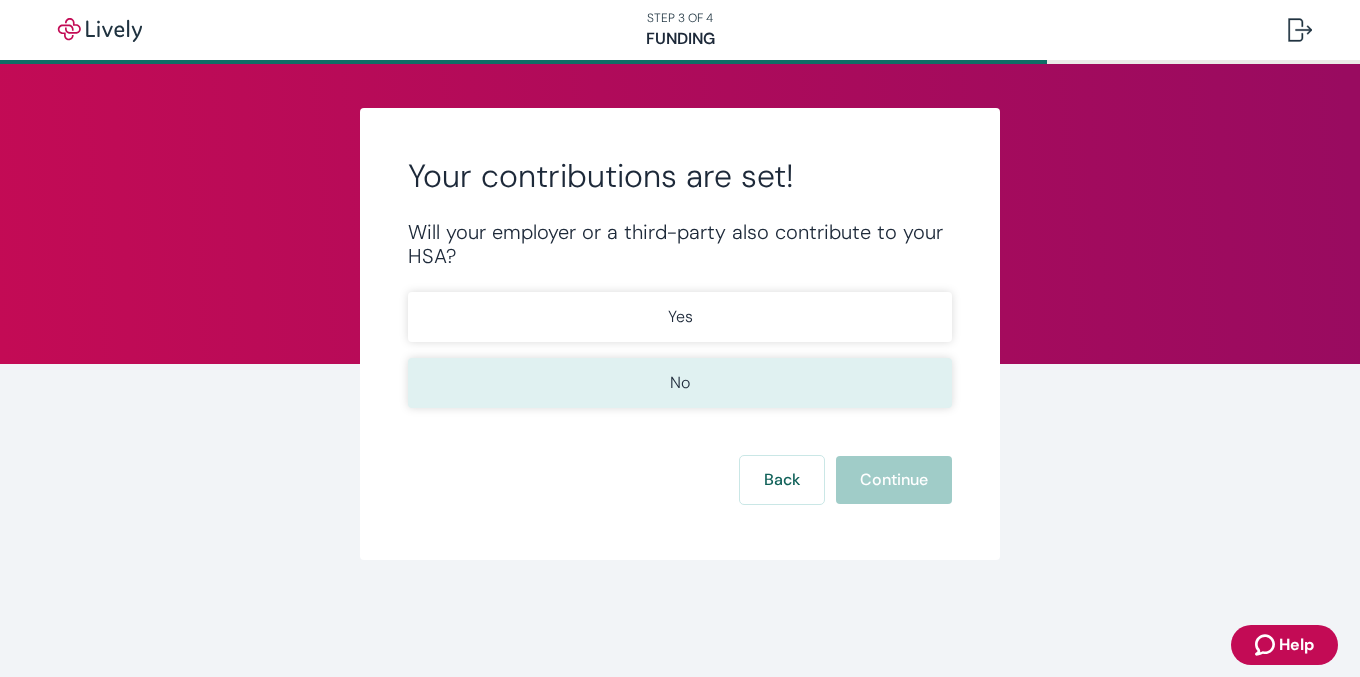 click on "No" at bounding box center (680, 383) 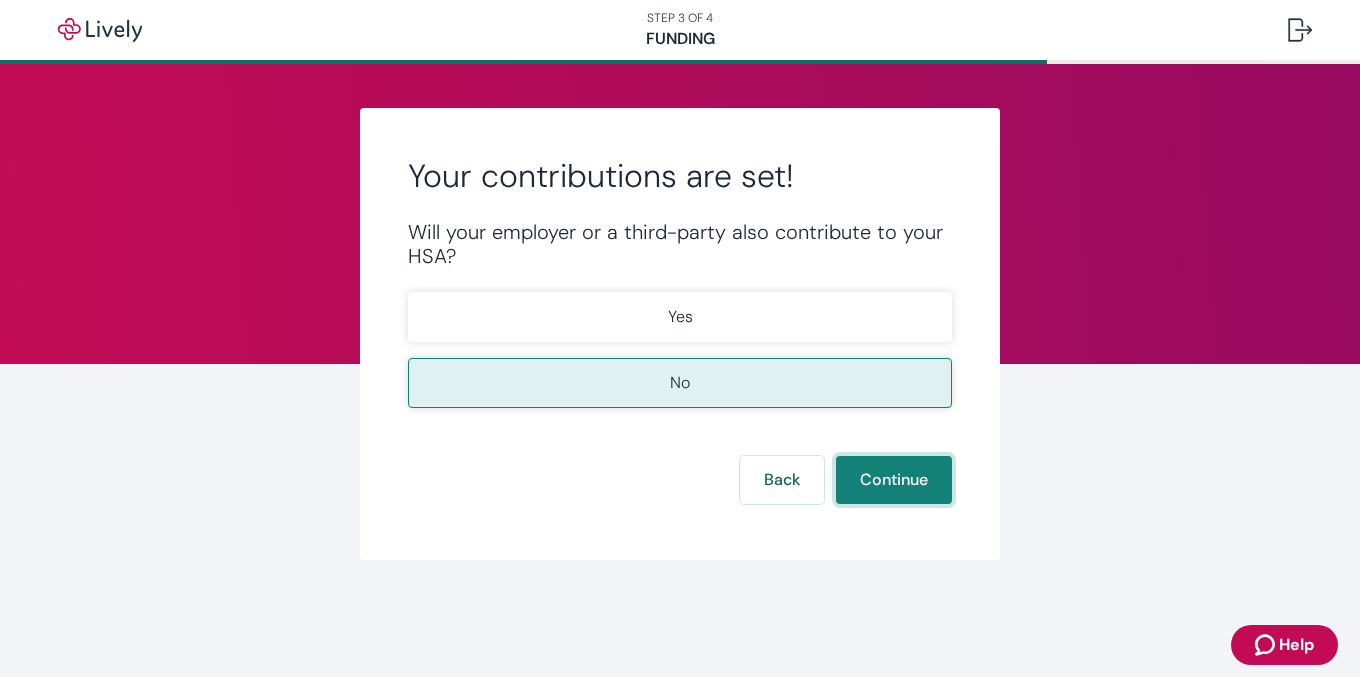 click on "Continue" at bounding box center [894, 480] 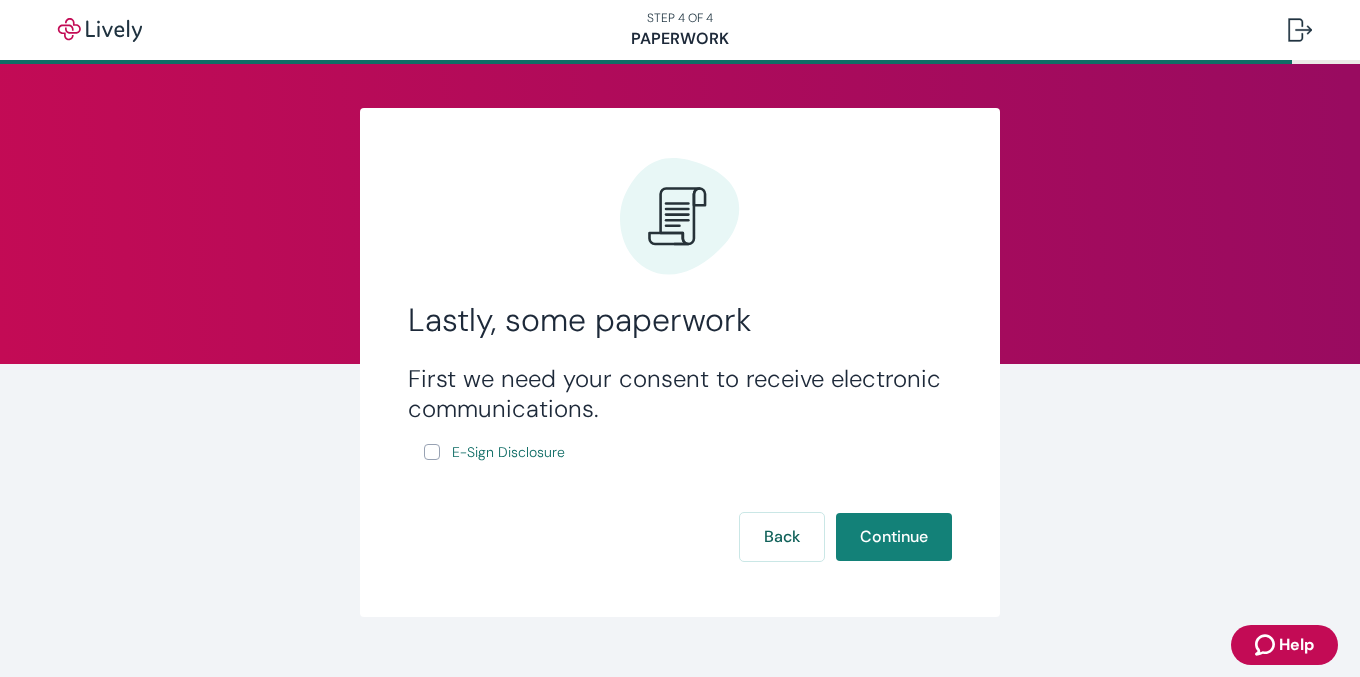 click on "E-Sign Disclosure" at bounding box center (432, 452) 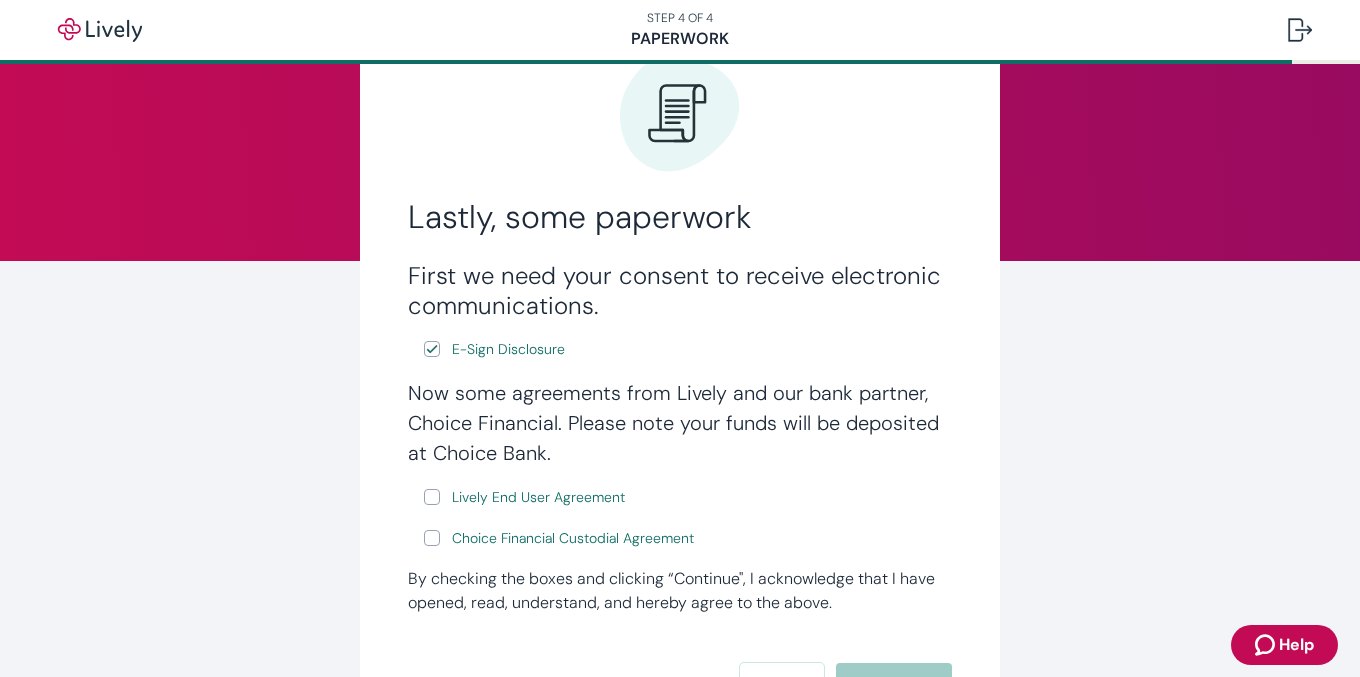 scroll, scrollTop: 114, scrollLeft: 0, axis: vertical 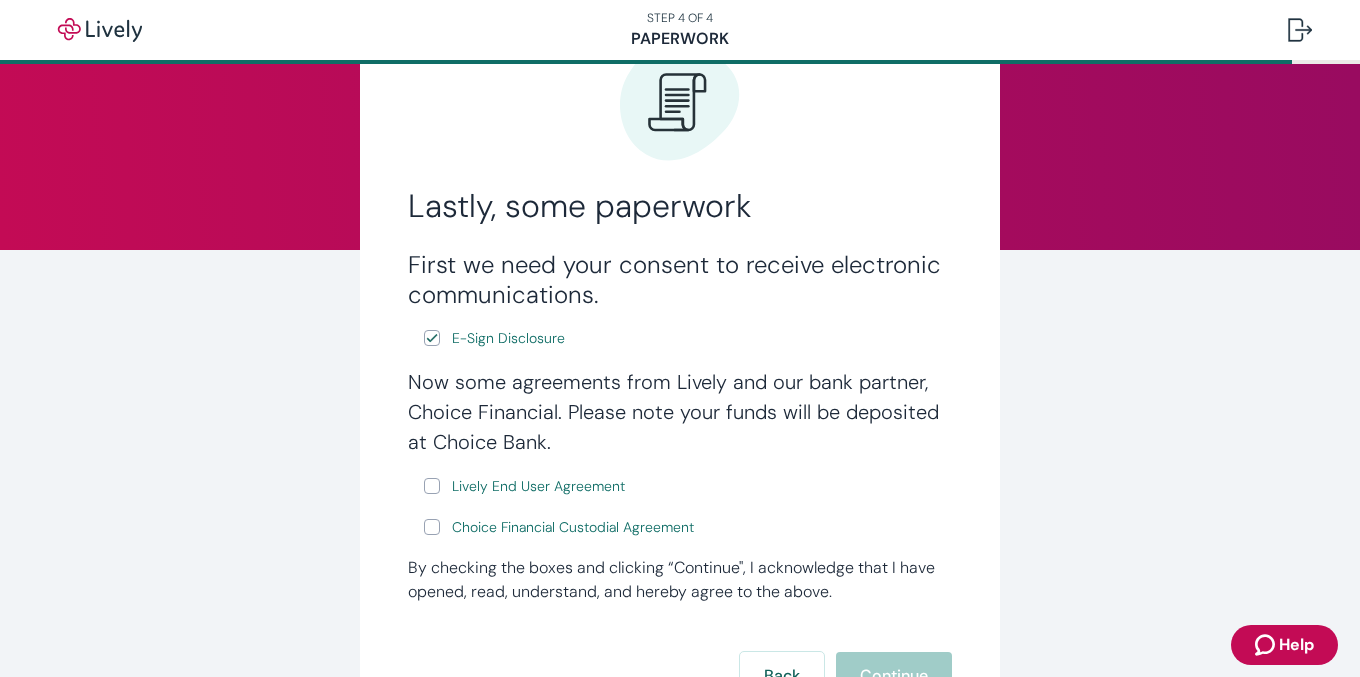 click on "Lively End User Agreement" at bounding box center (432, 486) 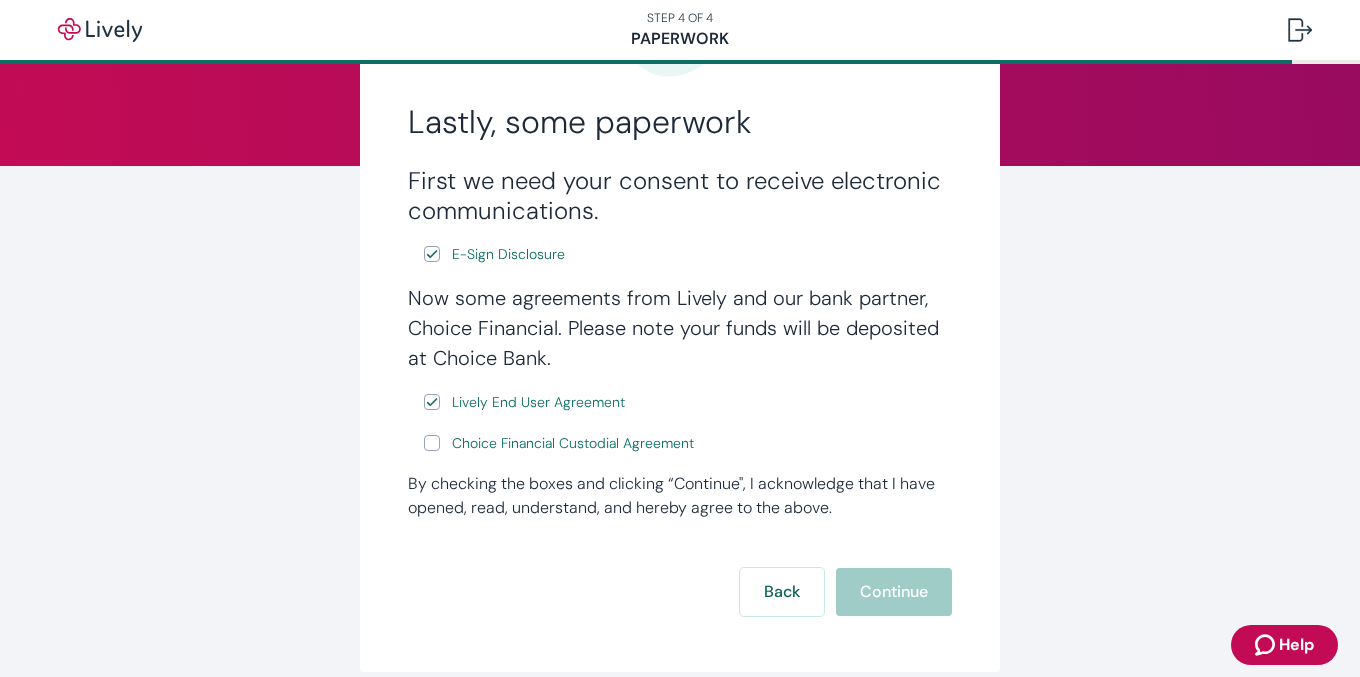scroll, scrollTop: 218, scrollLeft: 0, axis: vertical 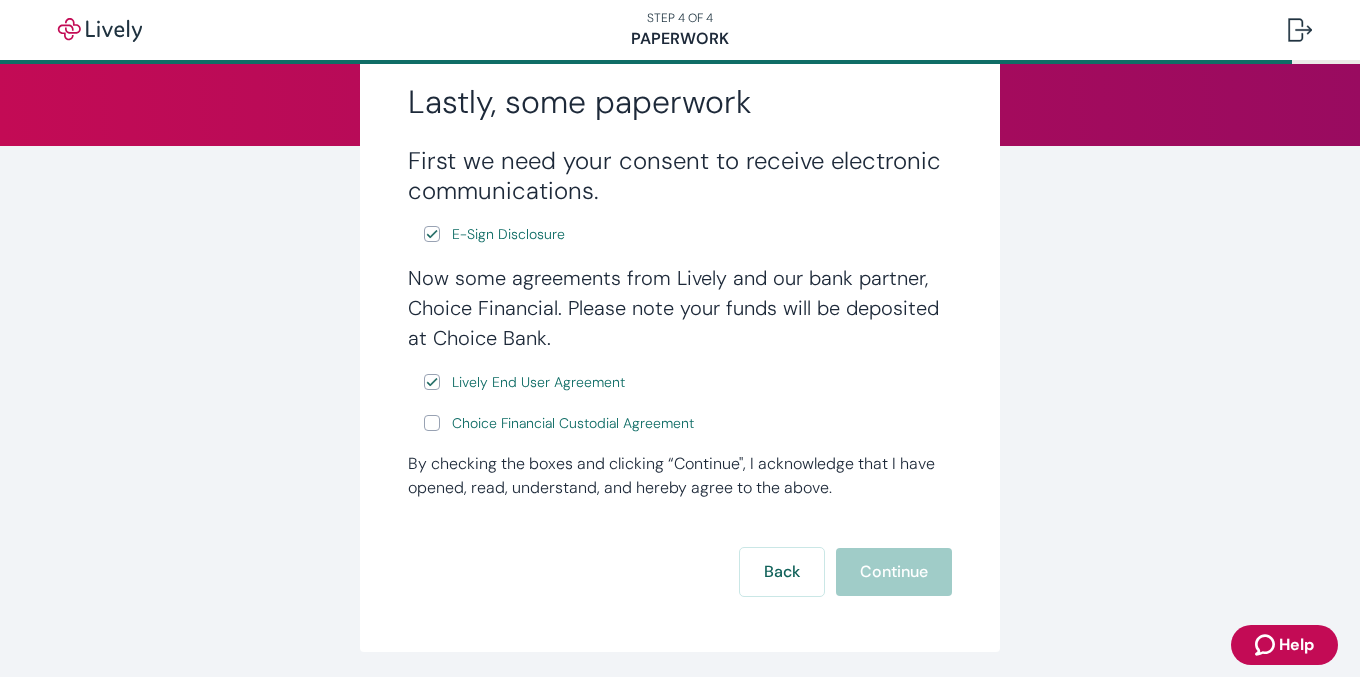 click on "Instant bank verification (recommended) Securely connect with your  bank sign-in info ." at bounding box center [680, 371] 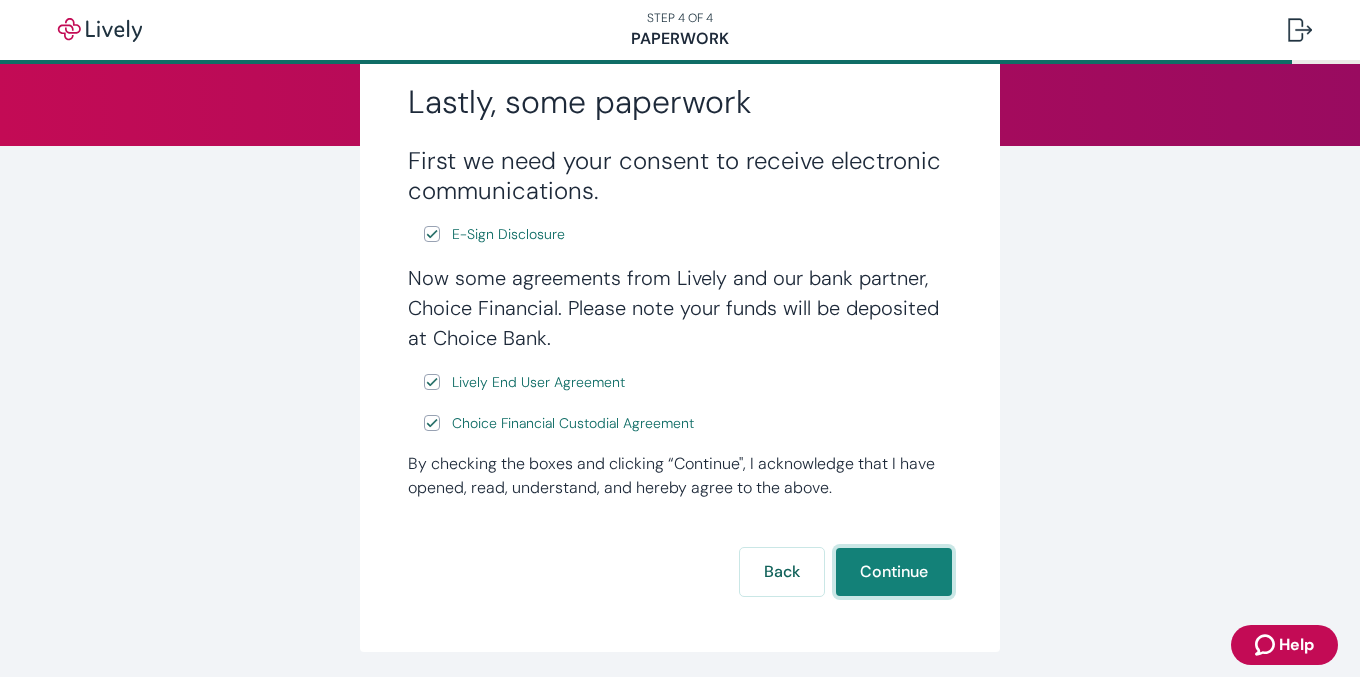 click on "Continue" at bounding box center (894, 572) 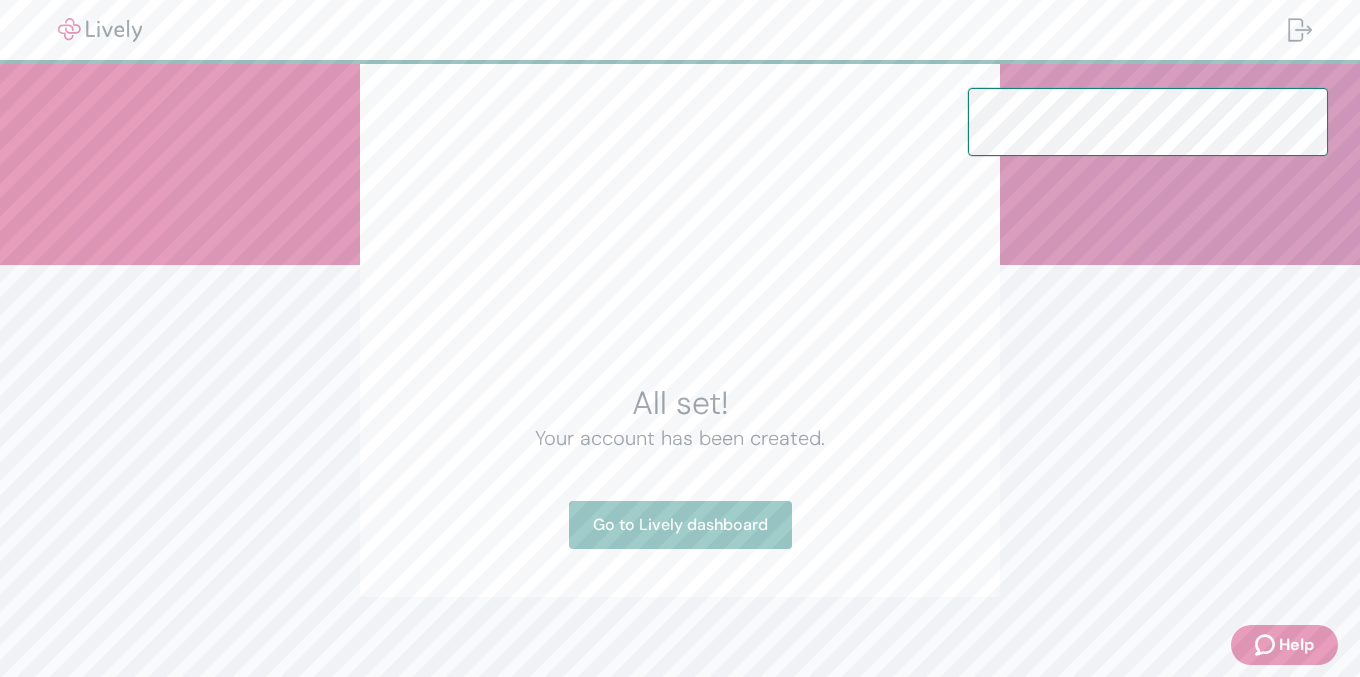 scroll, scrollTop: 115, scrollLeft: 0, axis: vertical 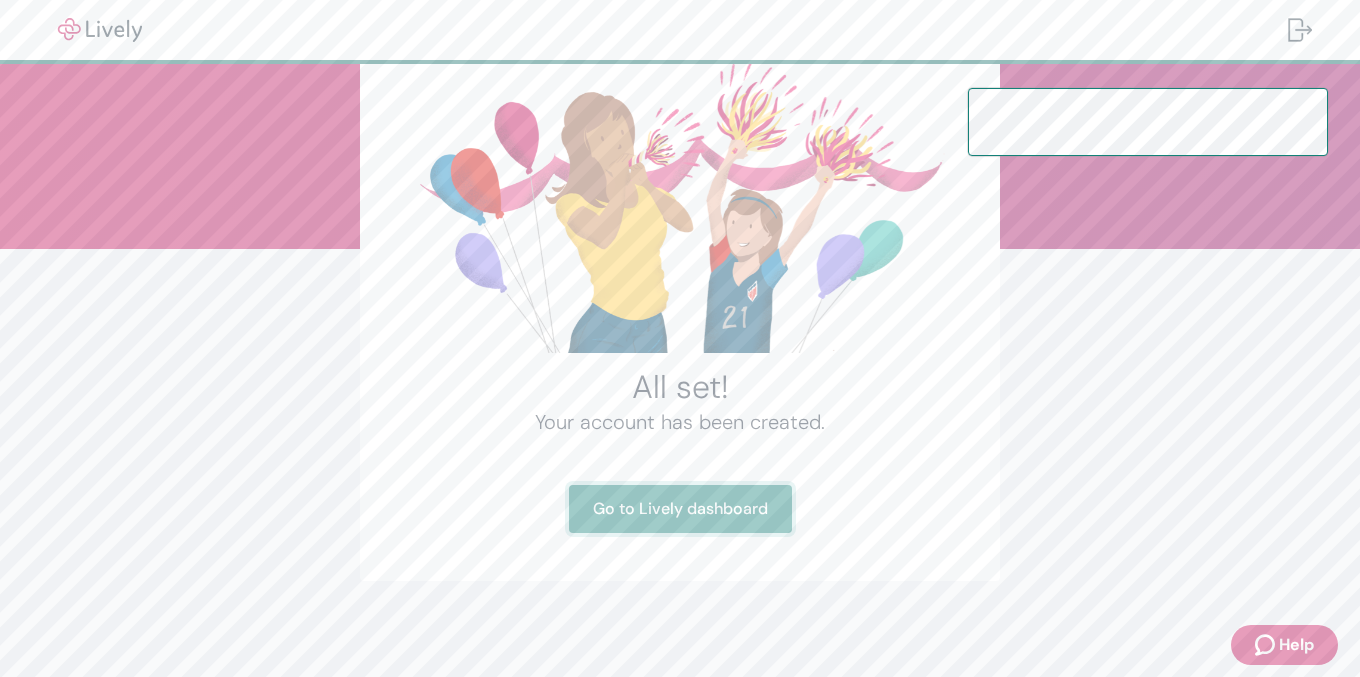 click on "Go to Lively dashboard" at bounding box center [680, 509] 